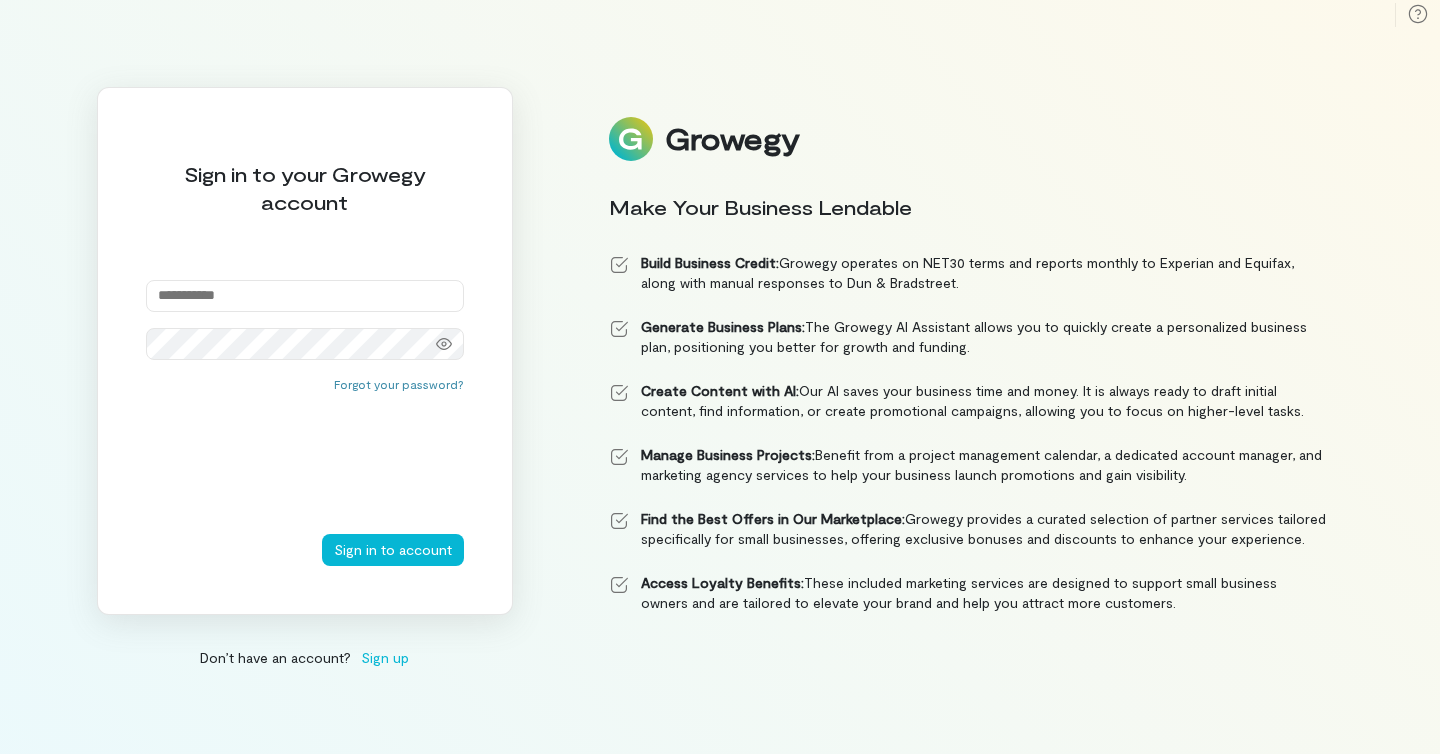 scroll, scrollTop: 0, scrollLeft: 0, axis: both 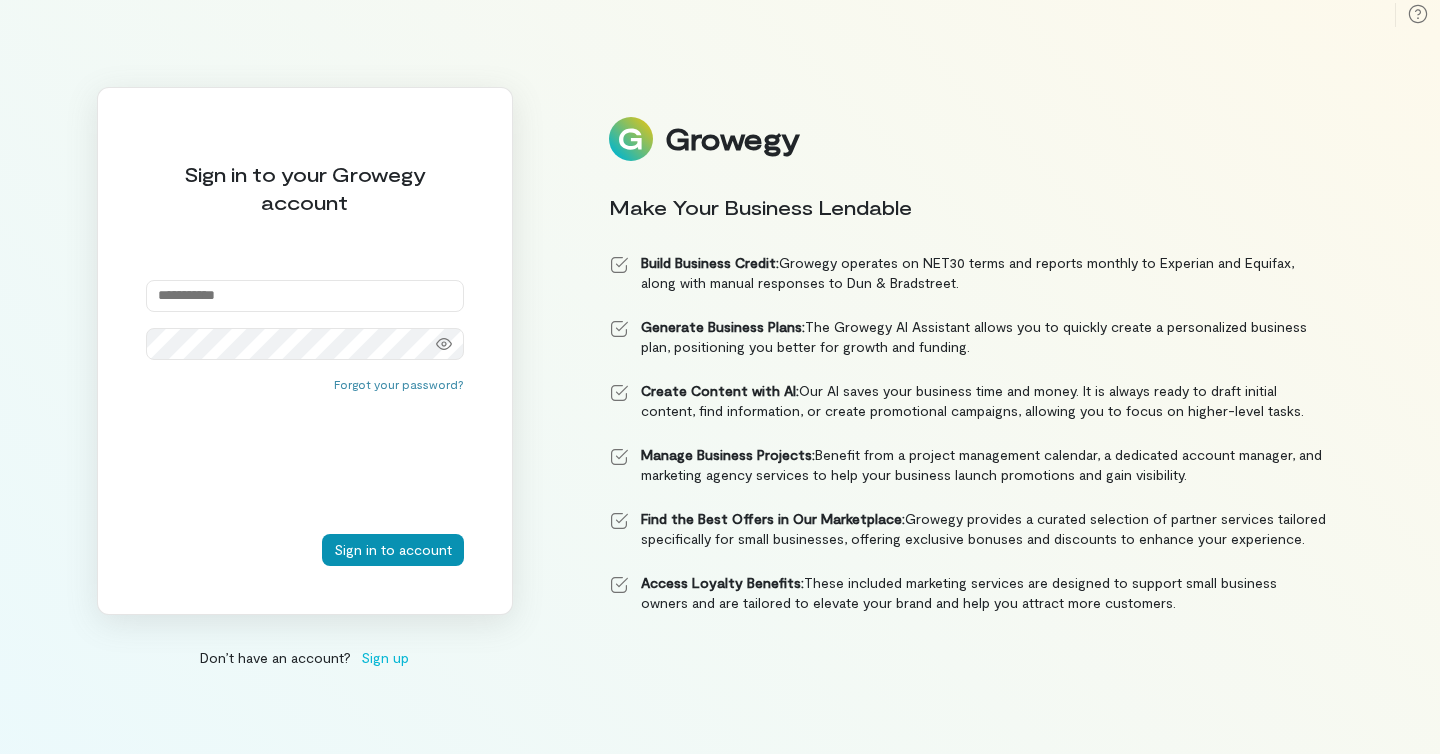 type on "**********" 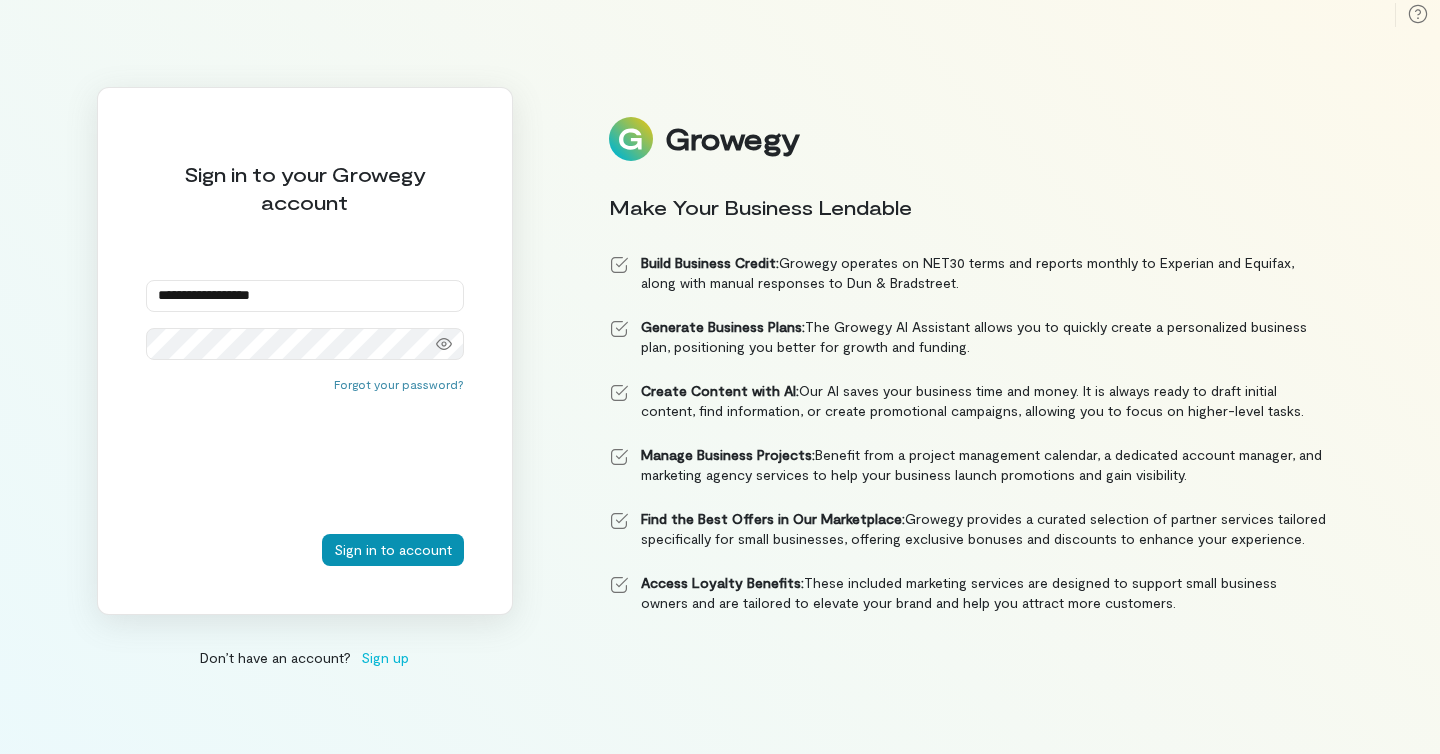 click on "Sign in to account" at bounding box center (393, 550) 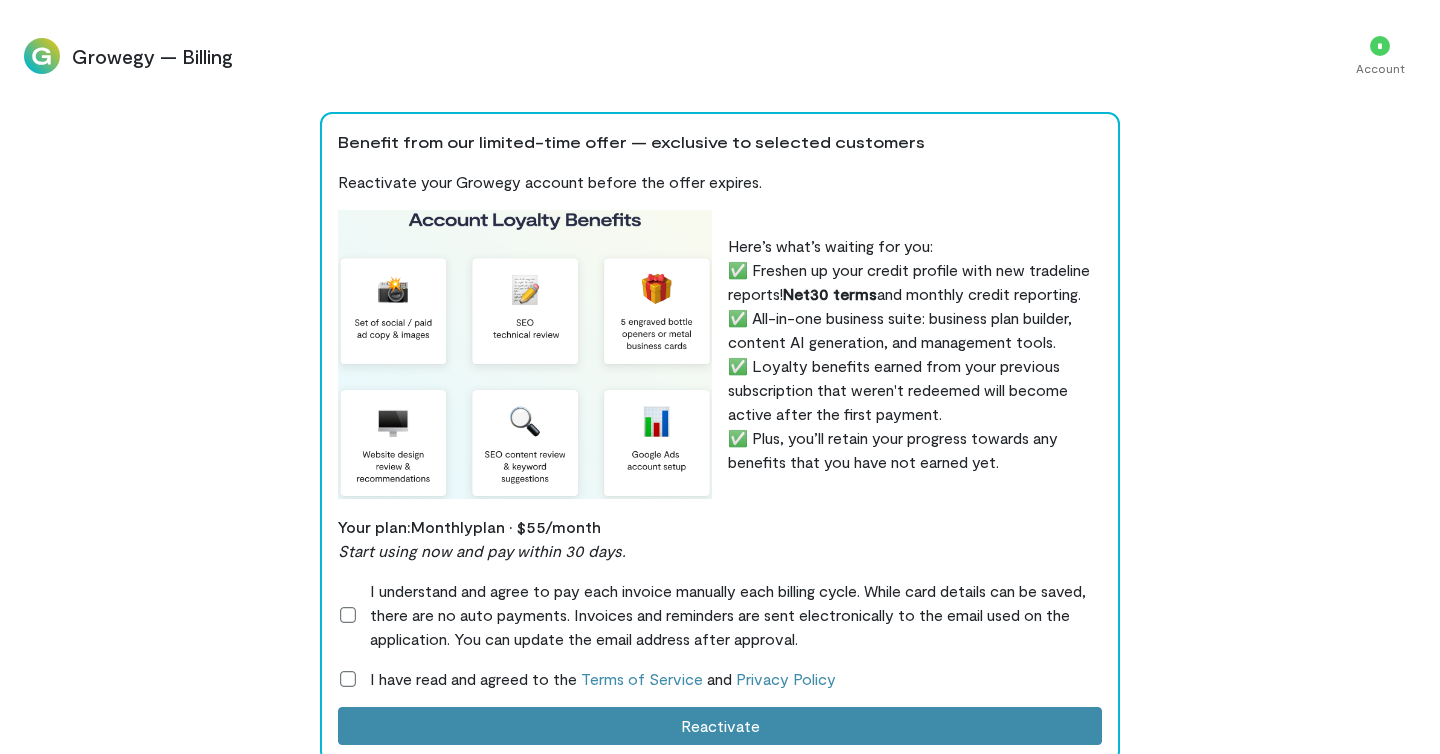 scroll, scrollTop: 0, scrollLeft: 340, axis: horizontal 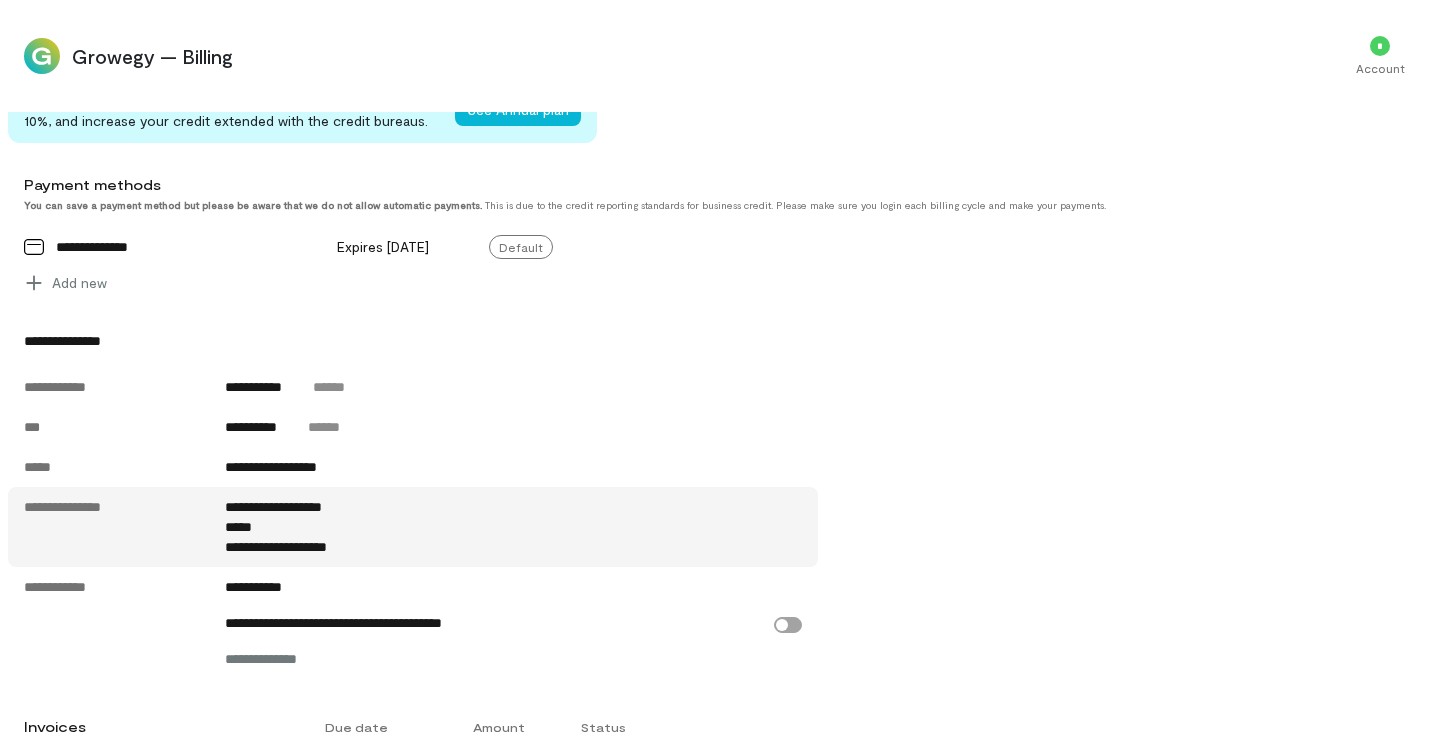 click on "*****" at bounding box center [514, 527] 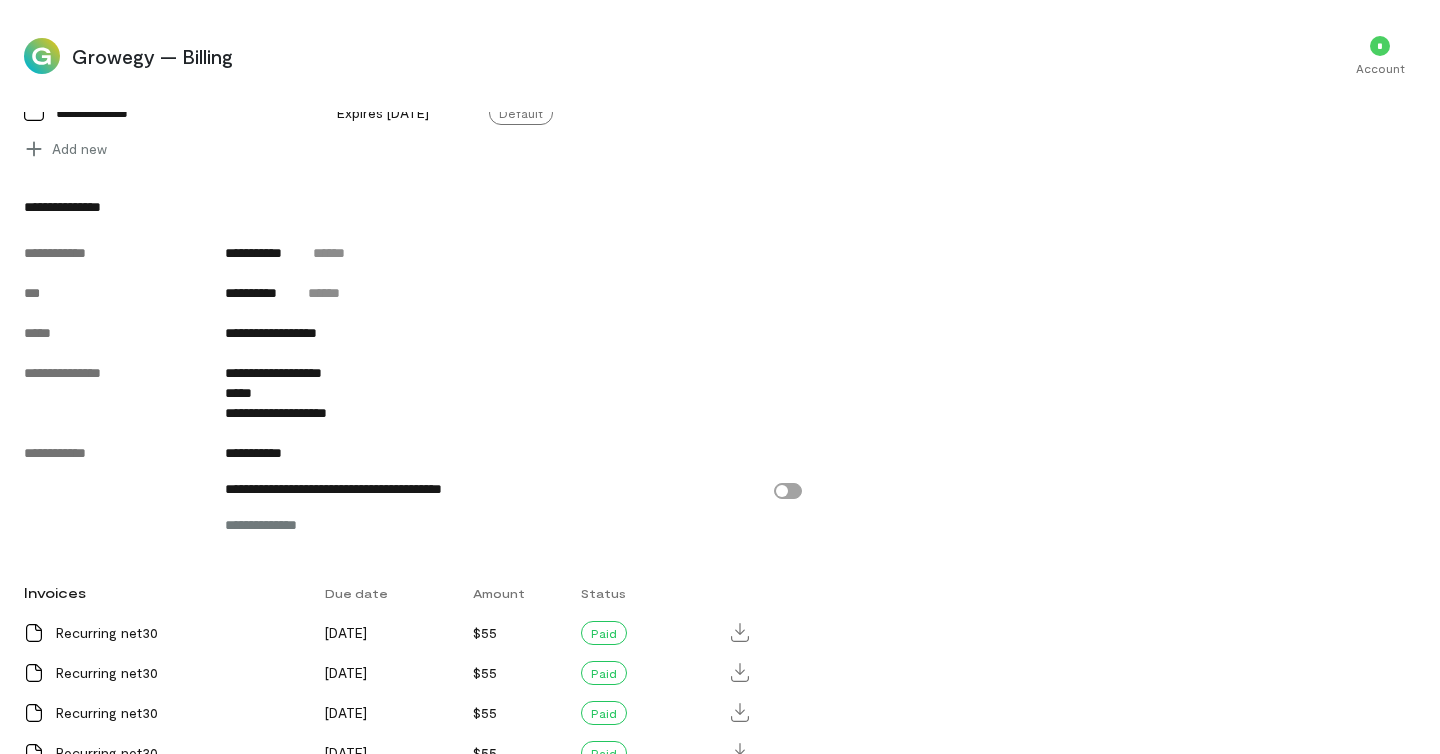 scroll, scrollTop: 1682, scrollLeft: 0, axis: vertical 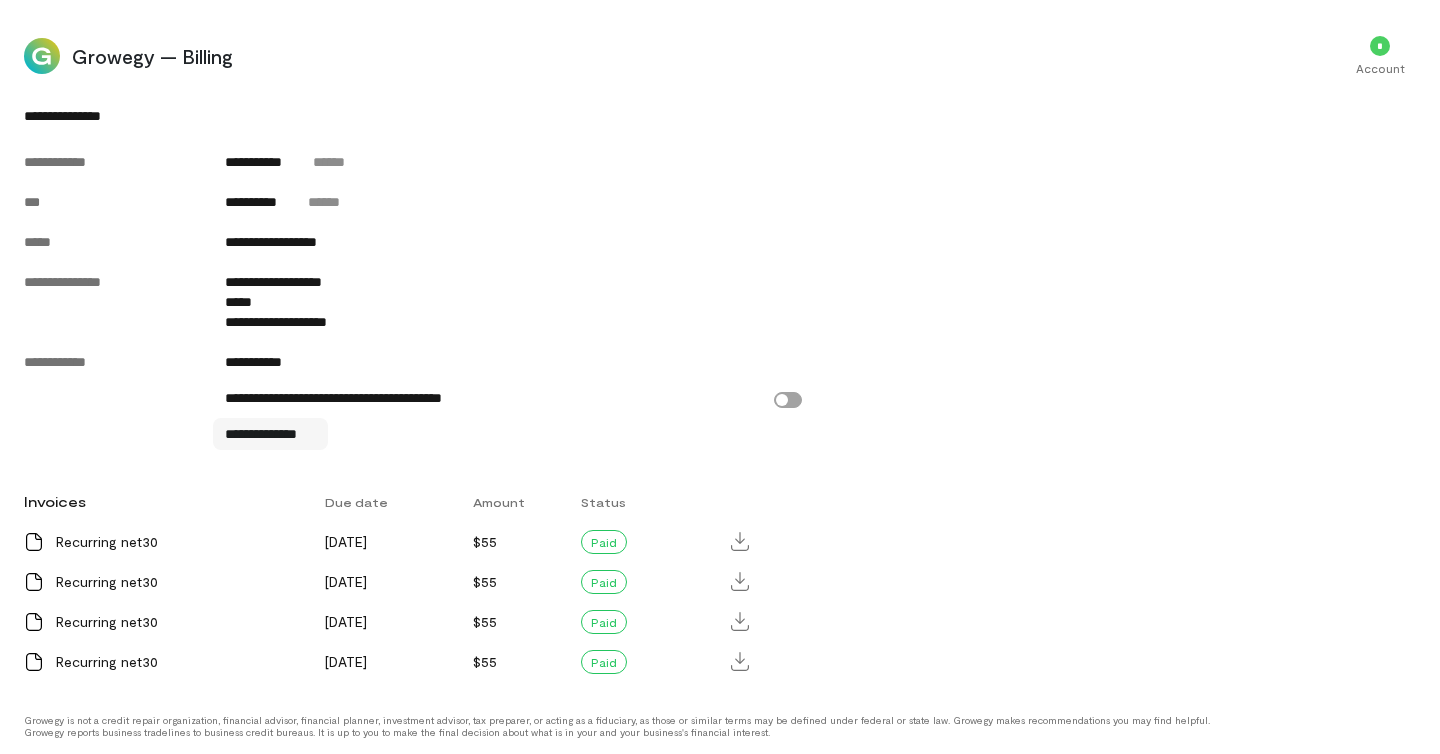 click on "**********" at bounding box center (271, 434) 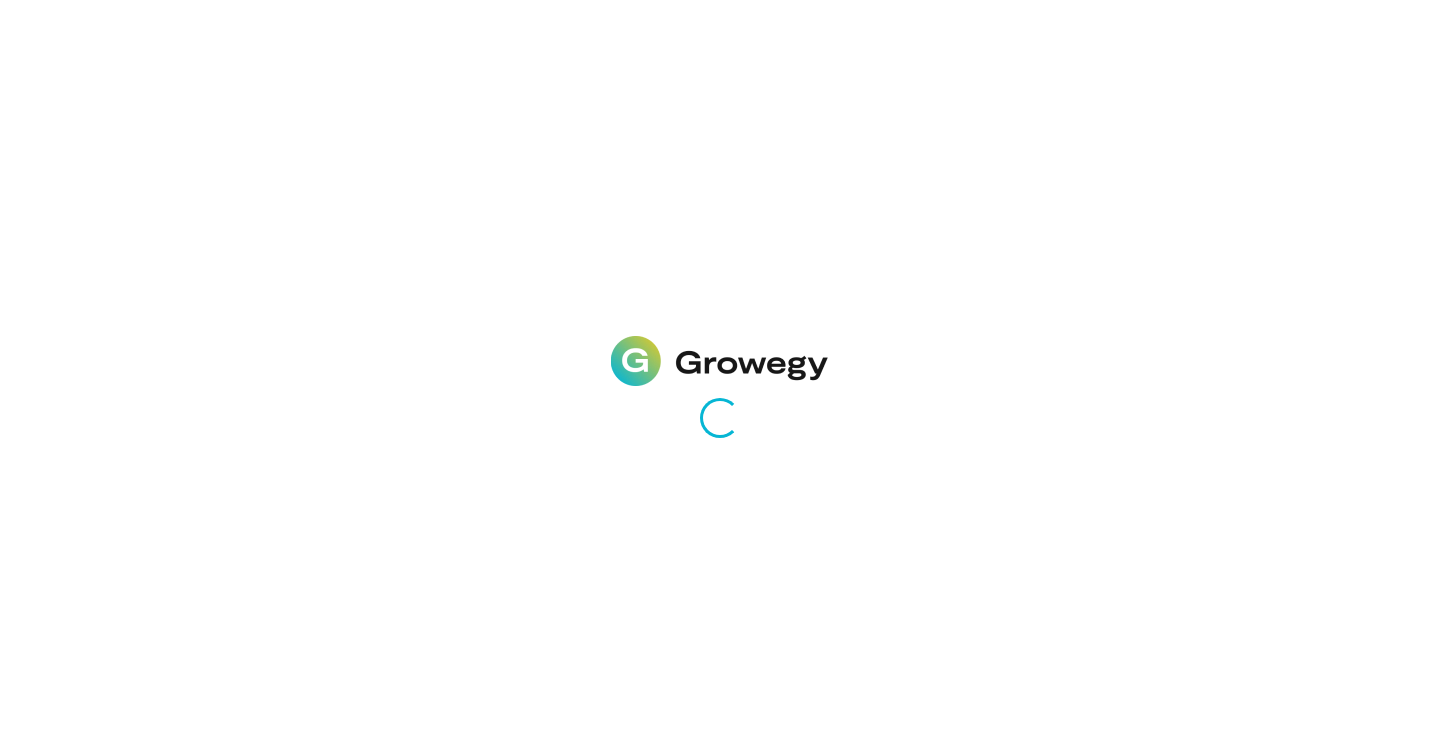 scroll, scrollTop: 0, scrollLeft: 0, axis: both 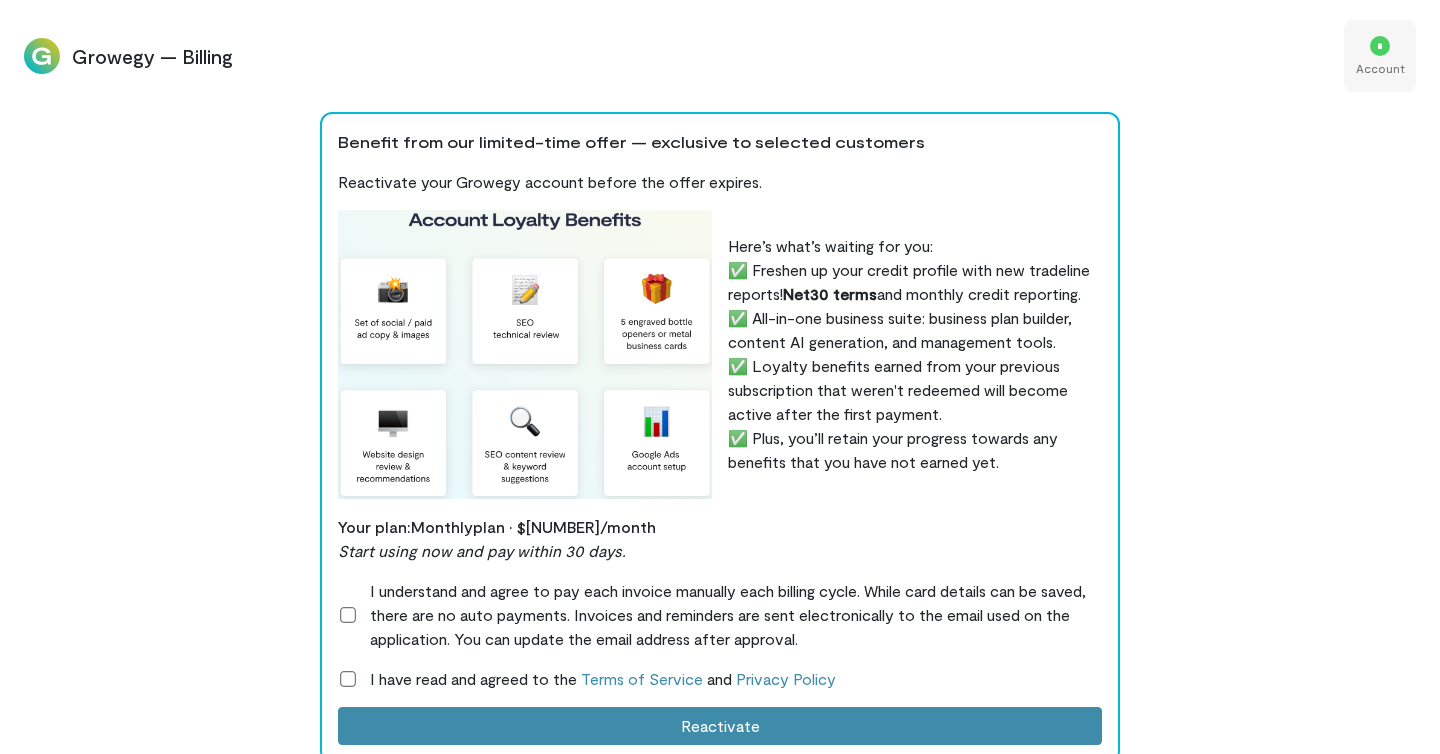click on "Account" at bounding box center [1380, 68] 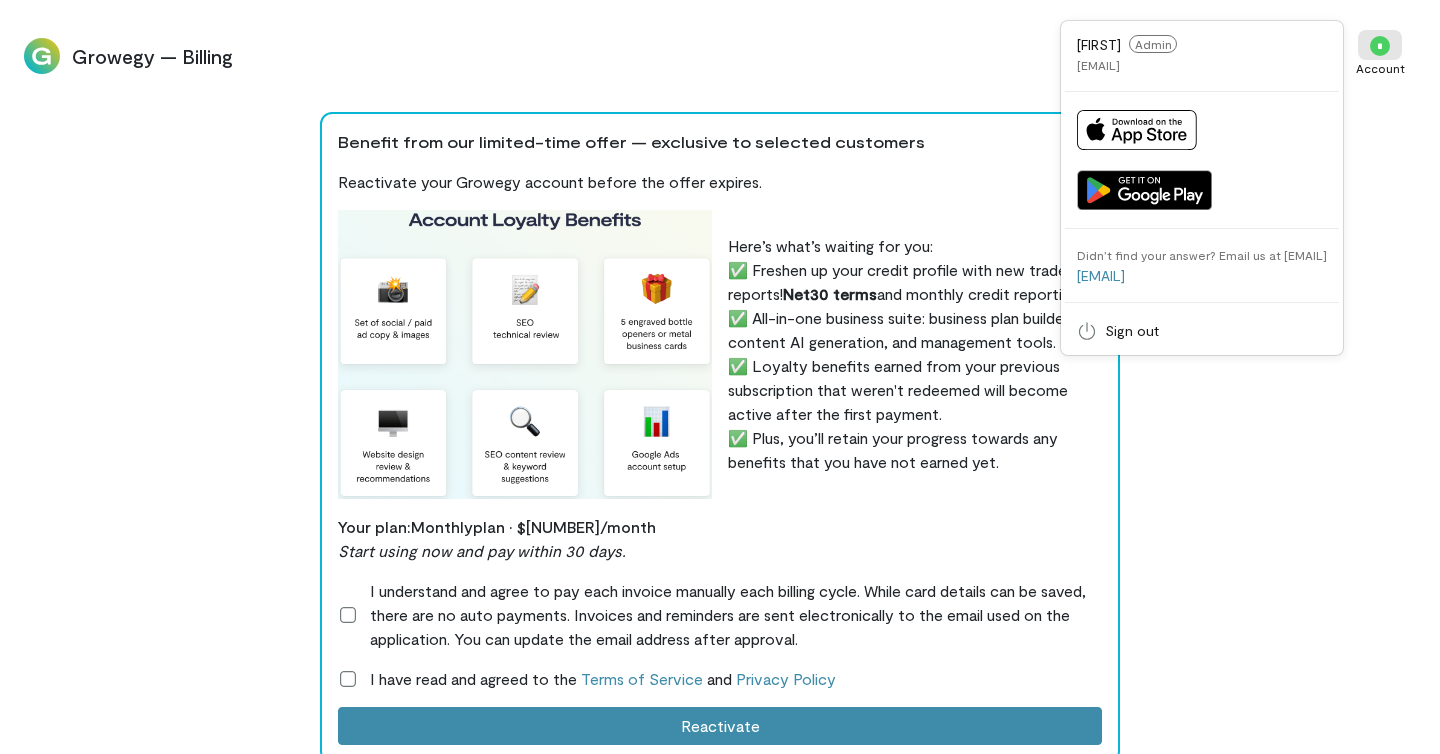 click on "[EMAIL]" at bounding box center [1098, 65] 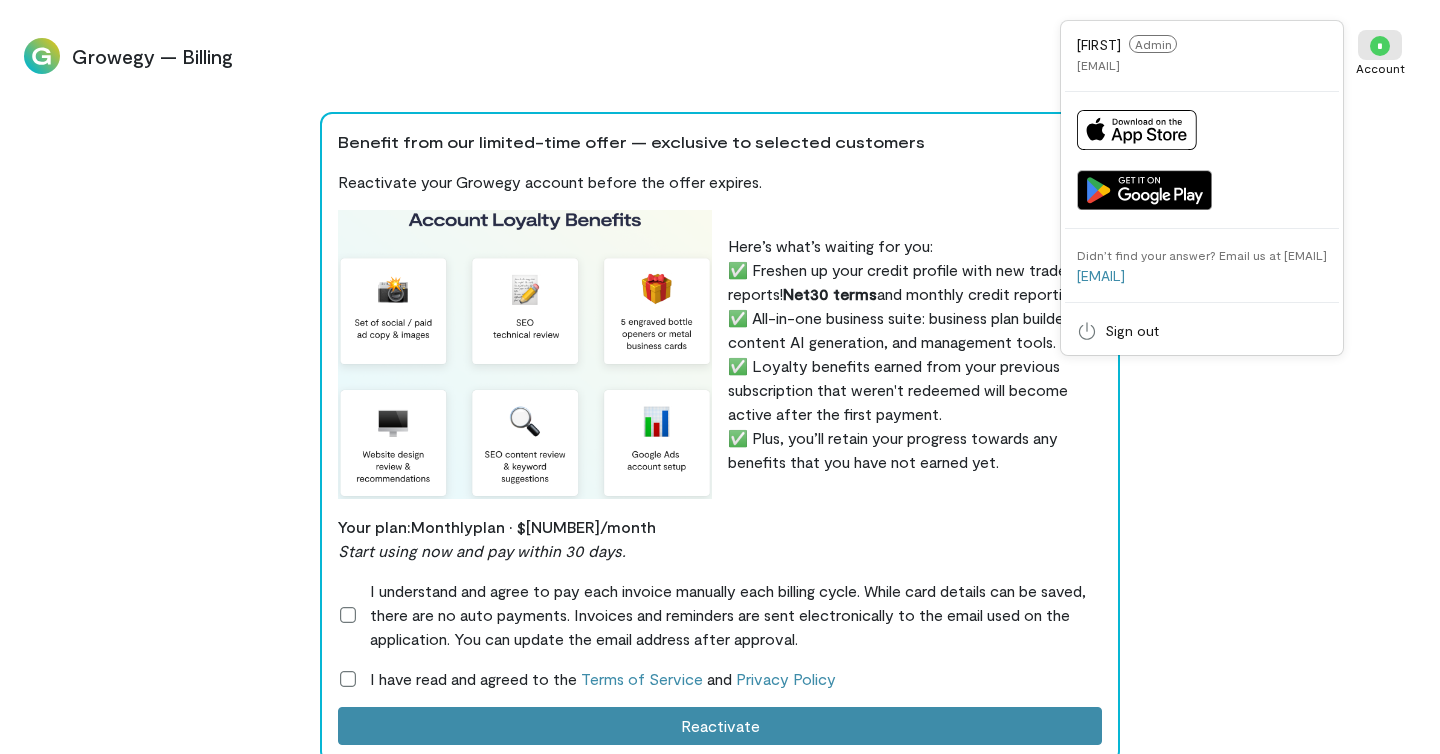 click on "Benefit from our limited-time offer — exclusive to selected customers Reactivate your Growegy account before the offer expires. Here’s what’s waiting for you: ✅ Freshen up your credit profile with new tradeline reports! Net30 terms and monthly credit reporting. ✅ All-in-one business suite: business plan builder, content AI generation, and management tools. ✅ Loyalty benefits earned from your previous subscription that weren't redeemed will become active after the first payment. ✅ Plus, you’ll retain your progress towards any benefits that you have not earned yet. Your plan: Monthly plan · $[NUMBER]/month Start using now and pay within 30 days. I understand and agree to pay each invoice manually each billing cycle. While card details can be saved, there are no auto payments. Invoices and reminders are sent electronically to the email used on the application. You can update the email address after approval. I have read and agreed to the Terms of Service and Privacy Policy" at bounding box center [720, 470] 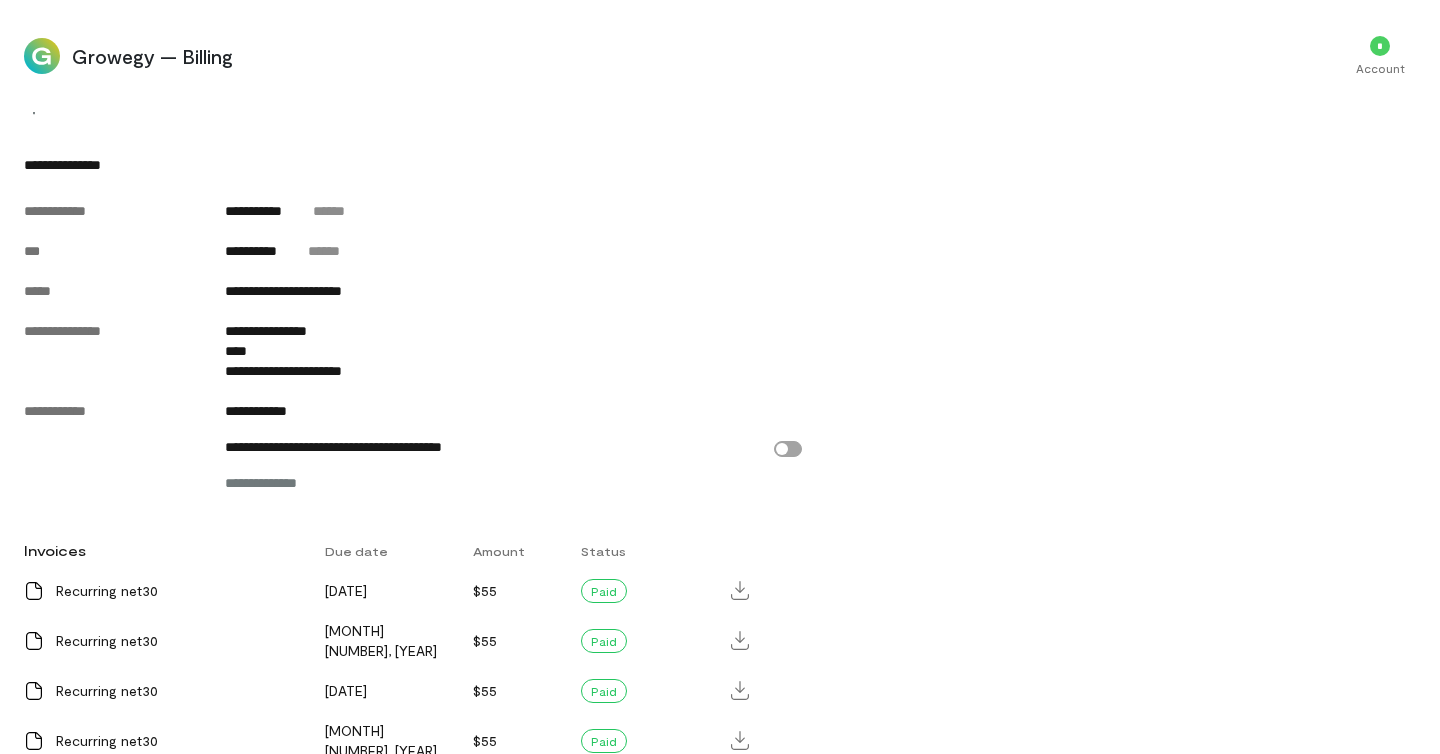 scroll, scrollTop: 1682, scrollLeft: 0, axis: vertical 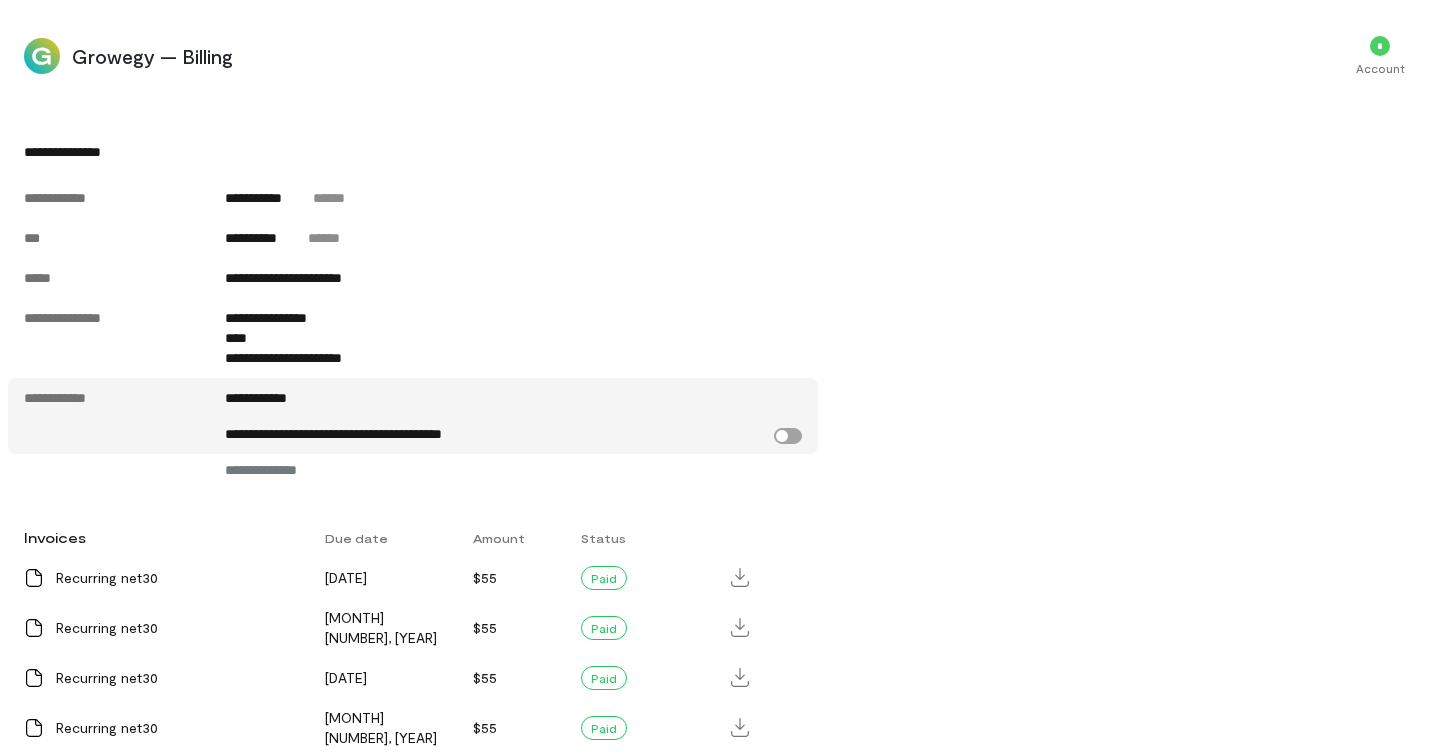 click on "**********" at bounding box center (514, 434) 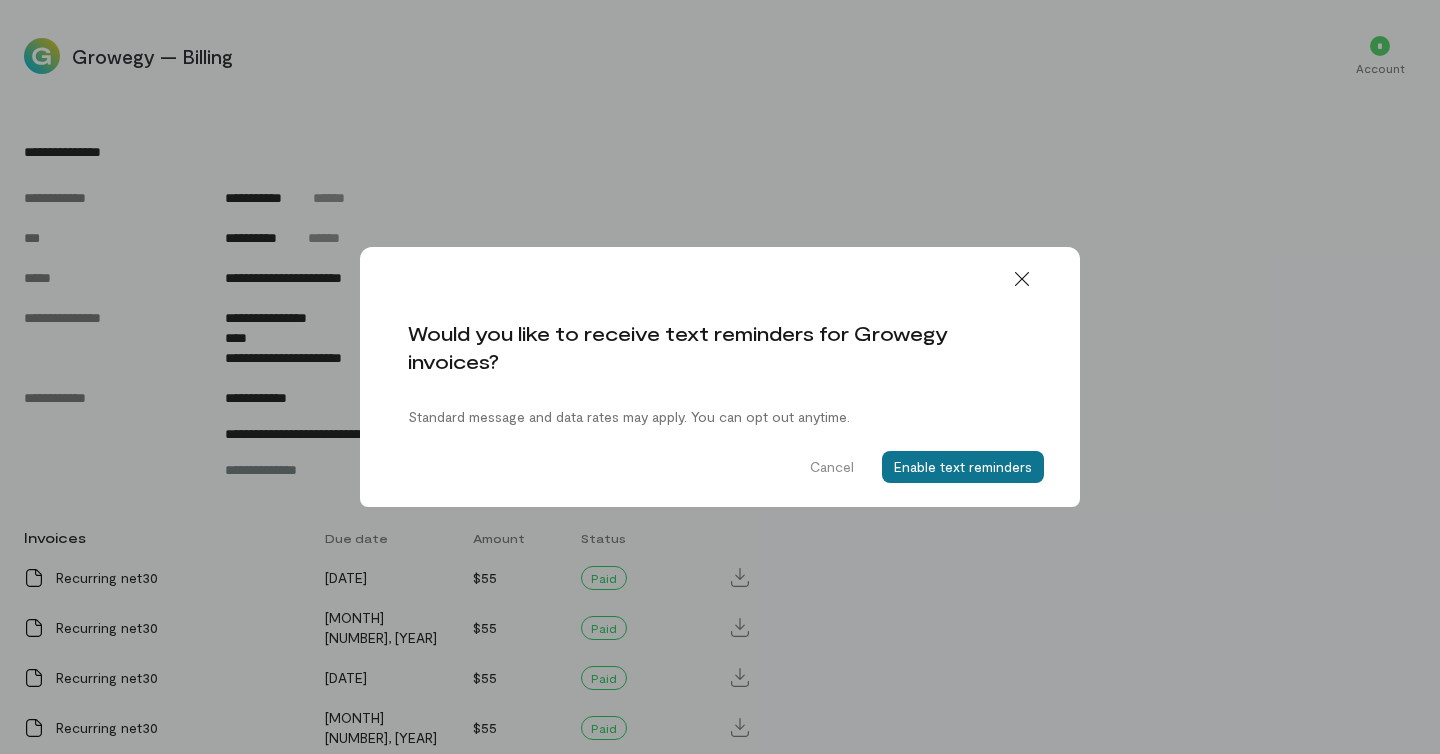 click on "Enable text reminders" at bounding box center (963, 467) 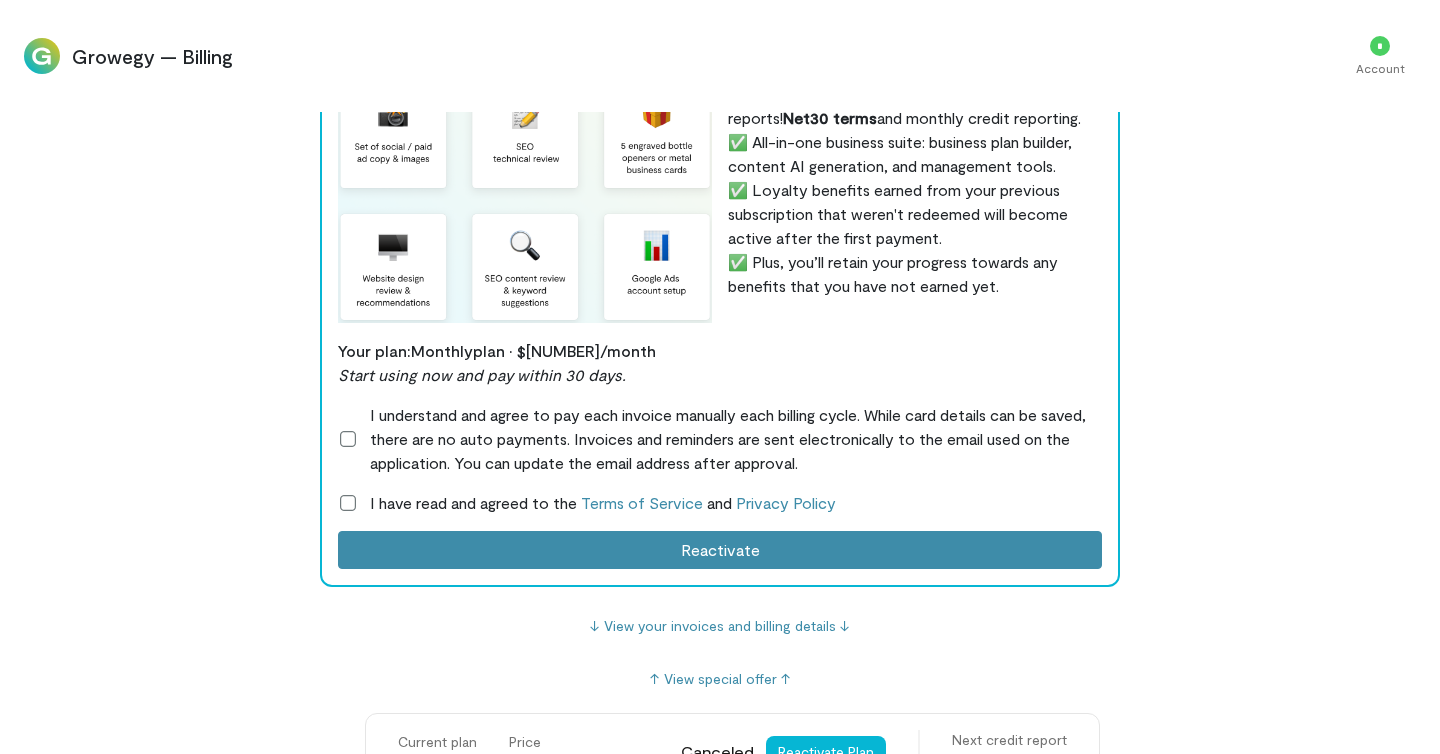 scroll, scrollTop: 177, scrollLeft: 0, axis: vertical 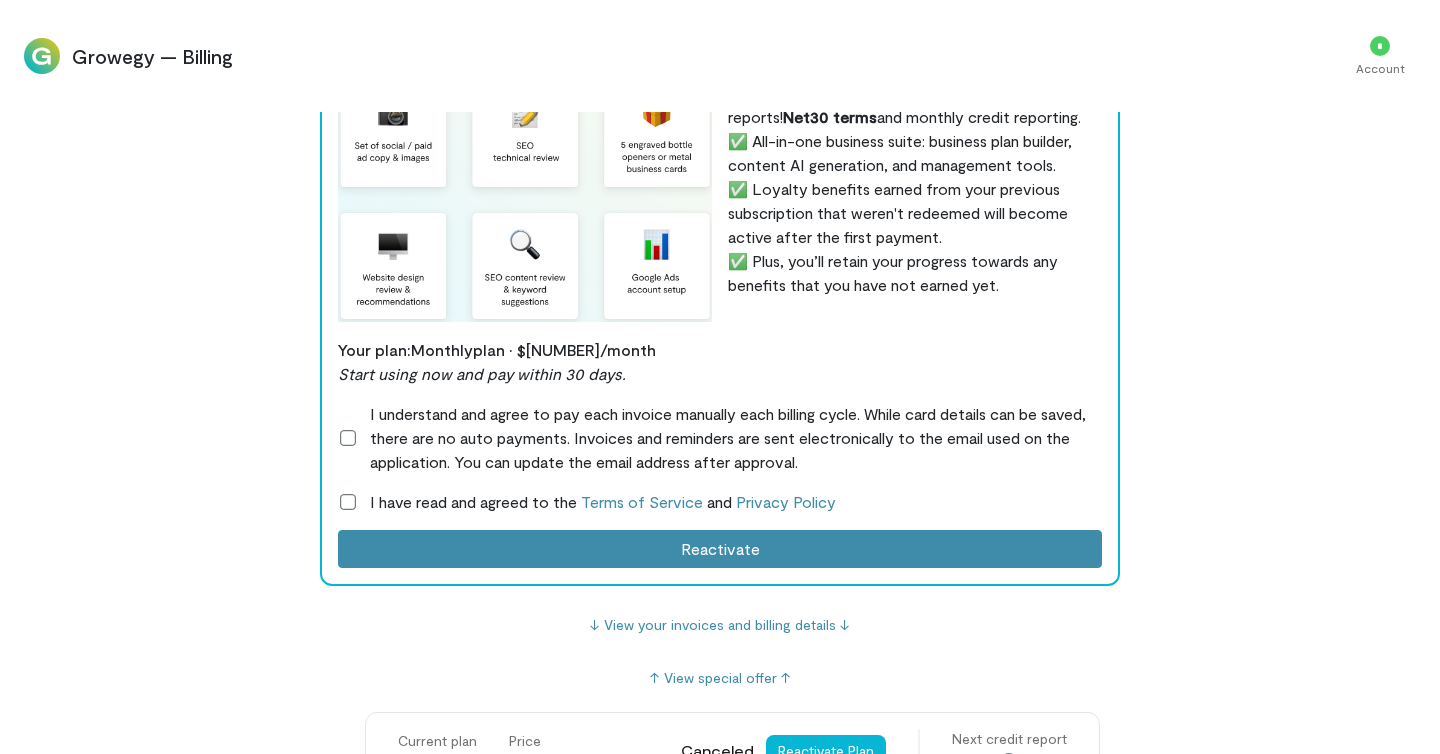 click 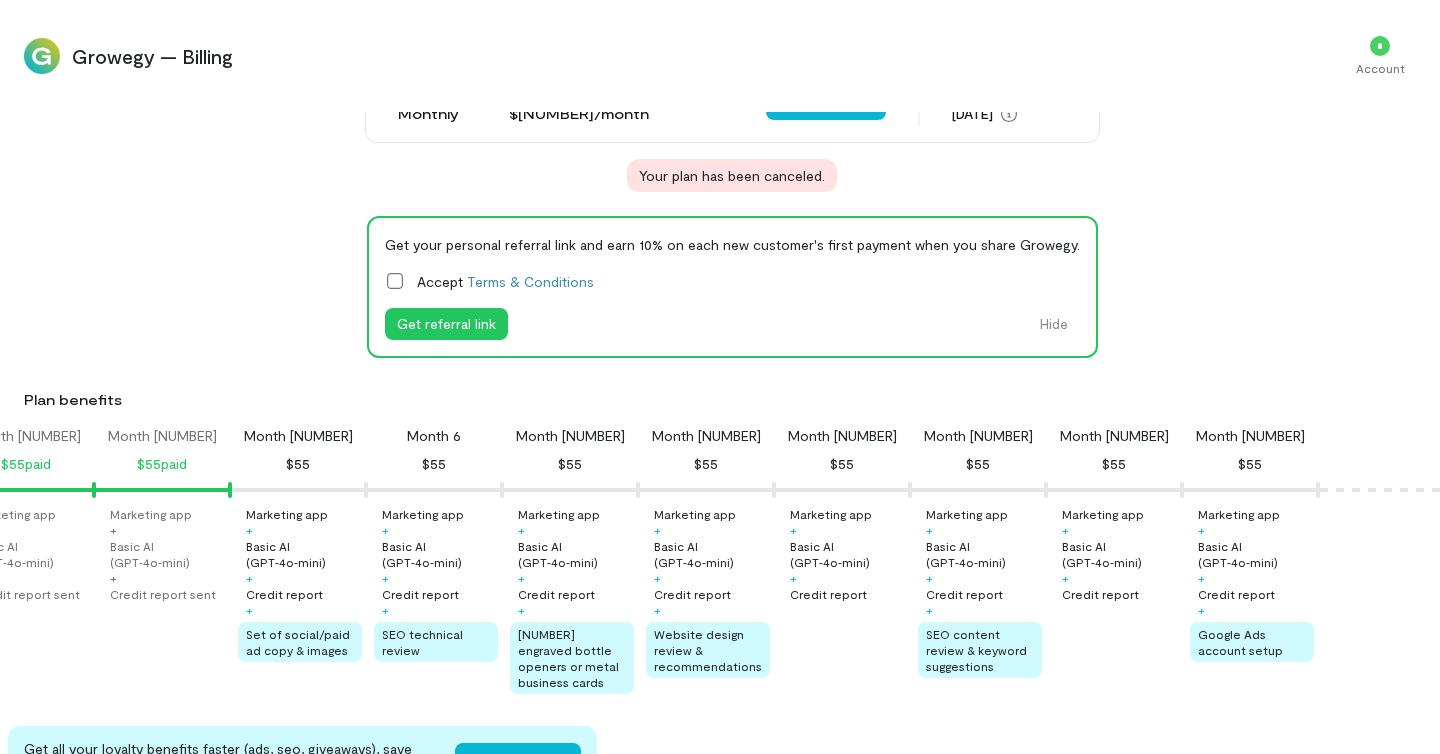 scroll, scrollTop: 811, scrollLeft: 0, axis: vertical 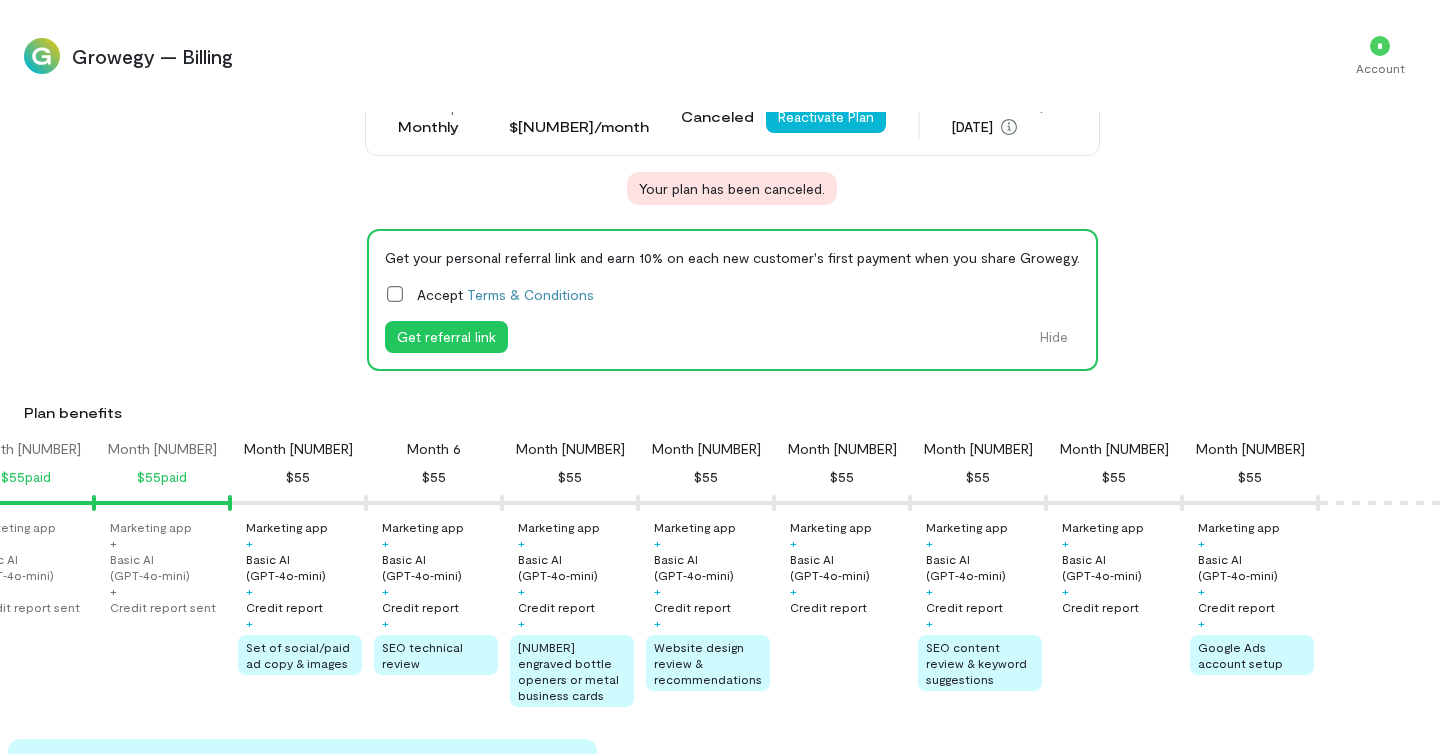 click 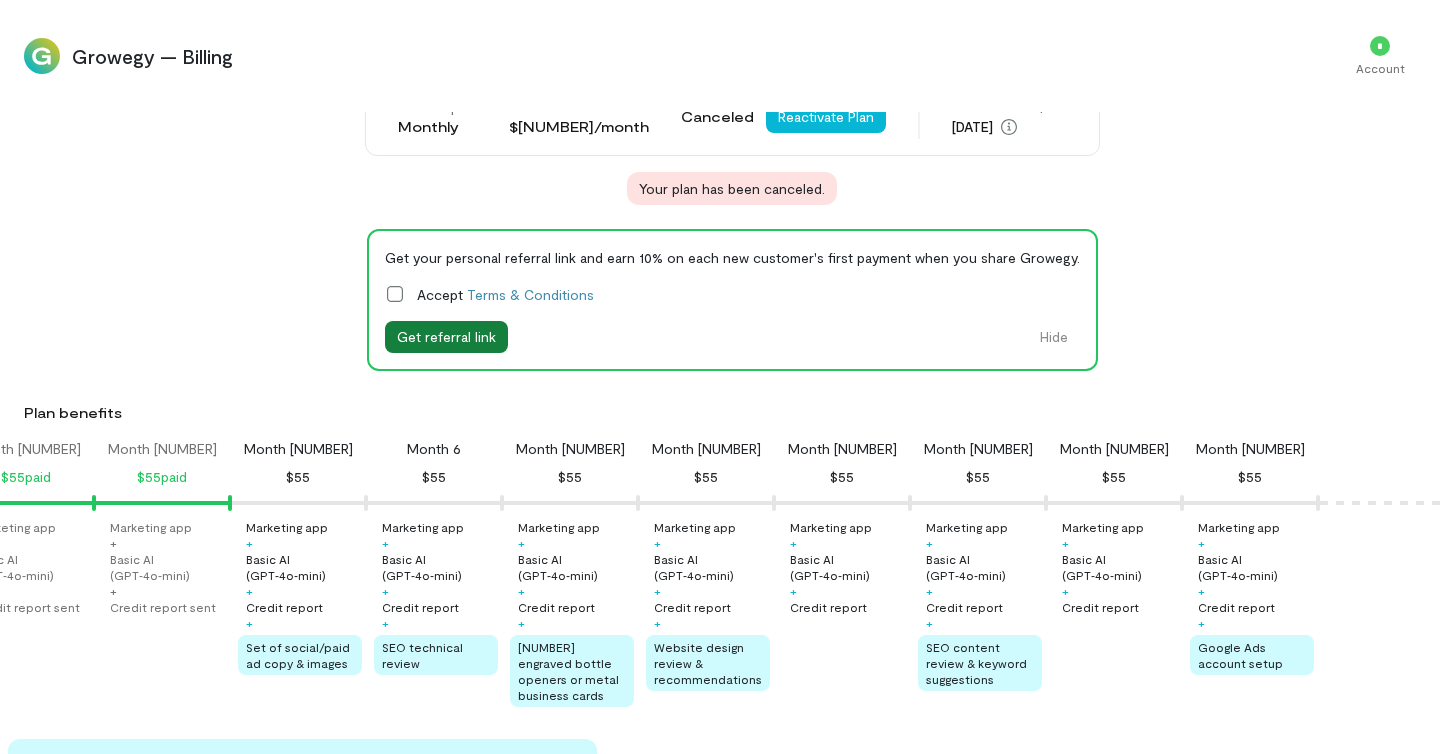 click on "Get referral link" at bounding box center (446, 337) 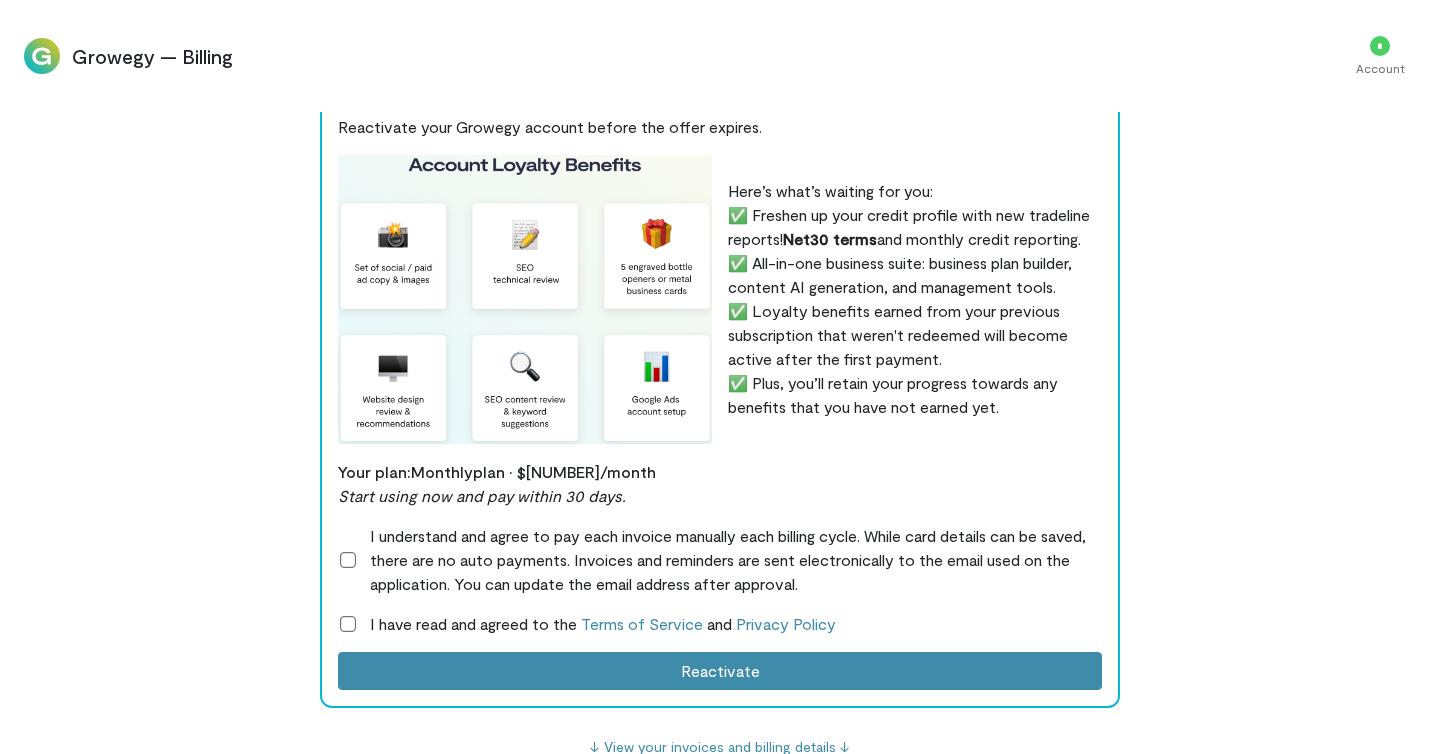 scroll, scrollTop: 0, scrollLeft: 0, axis: both 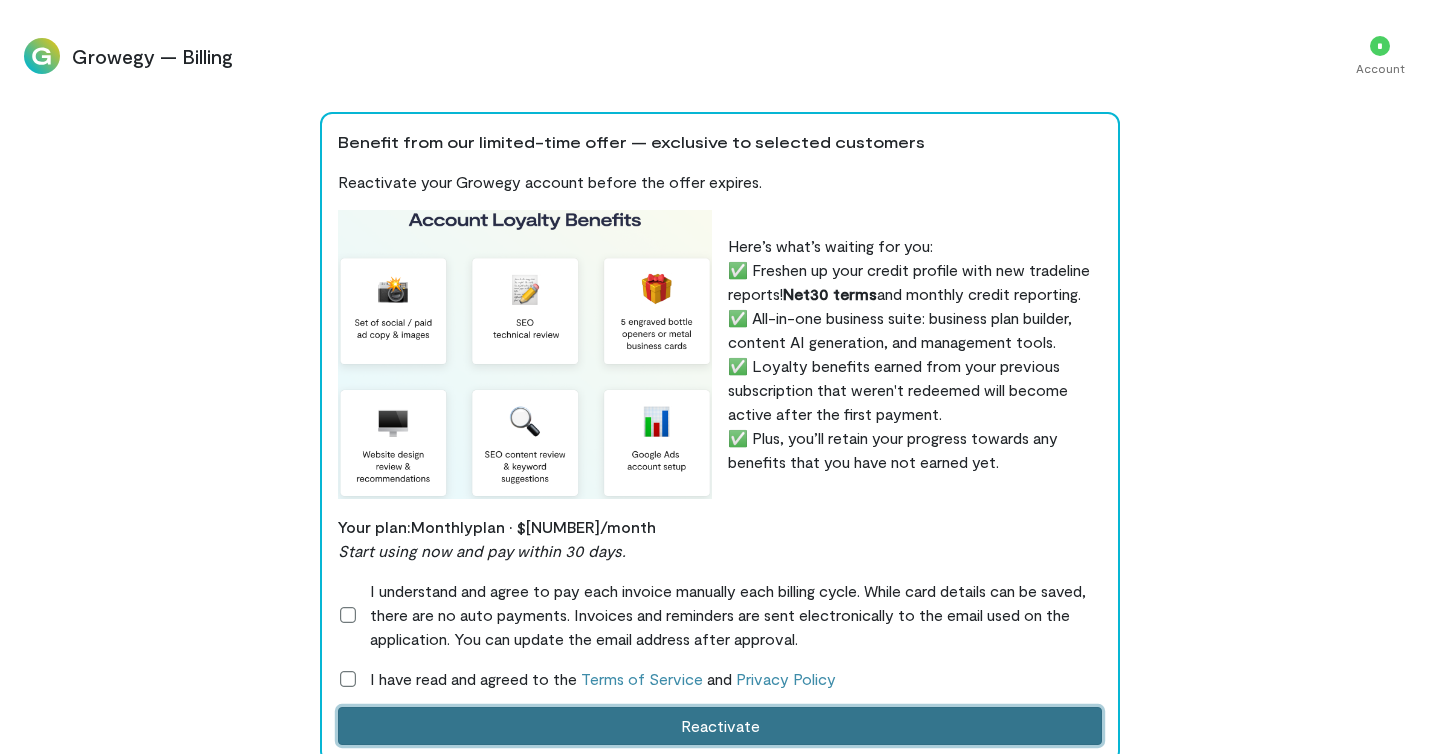 click on "Reactivate" at bounding box center [720, 726] 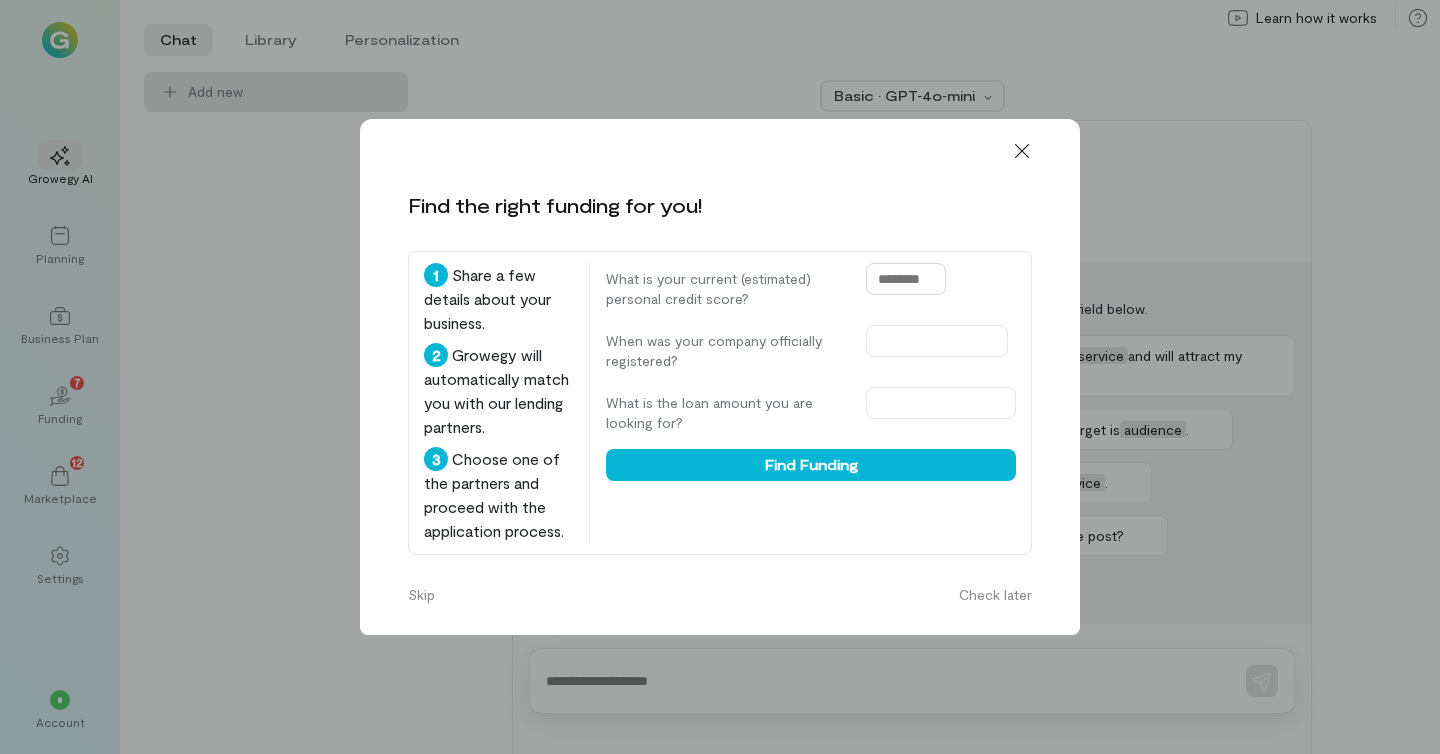 click at bounding box center (906, 279) 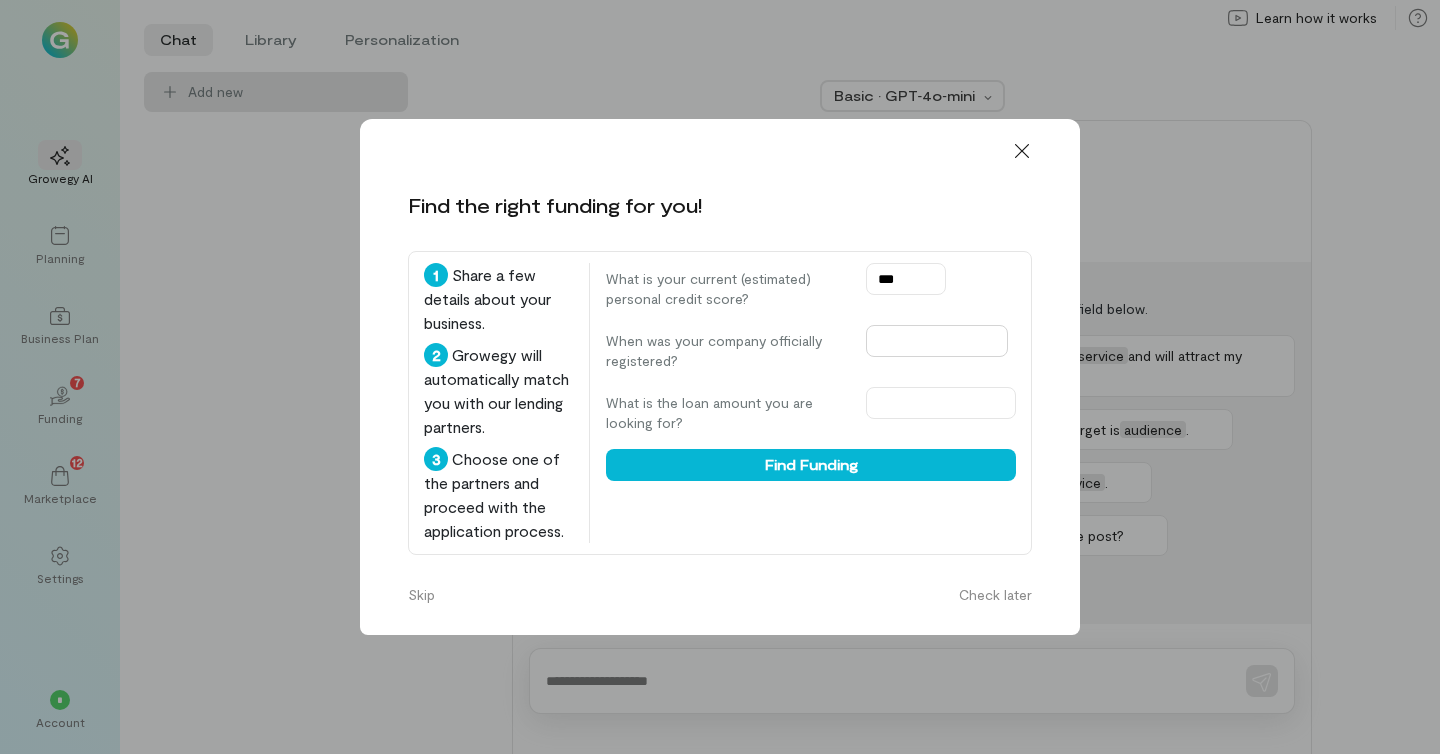 type on "***" 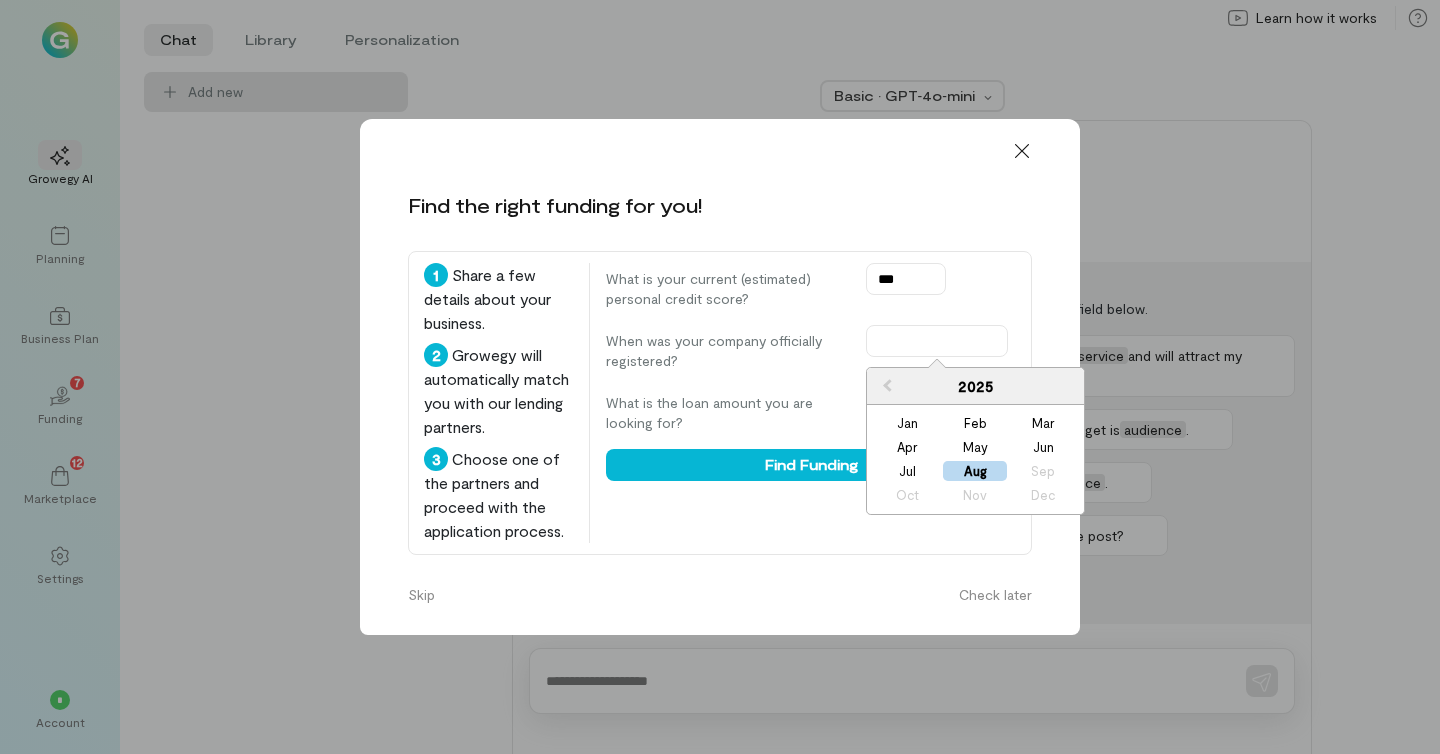 click on "2025" at bounding box center (975, 386) 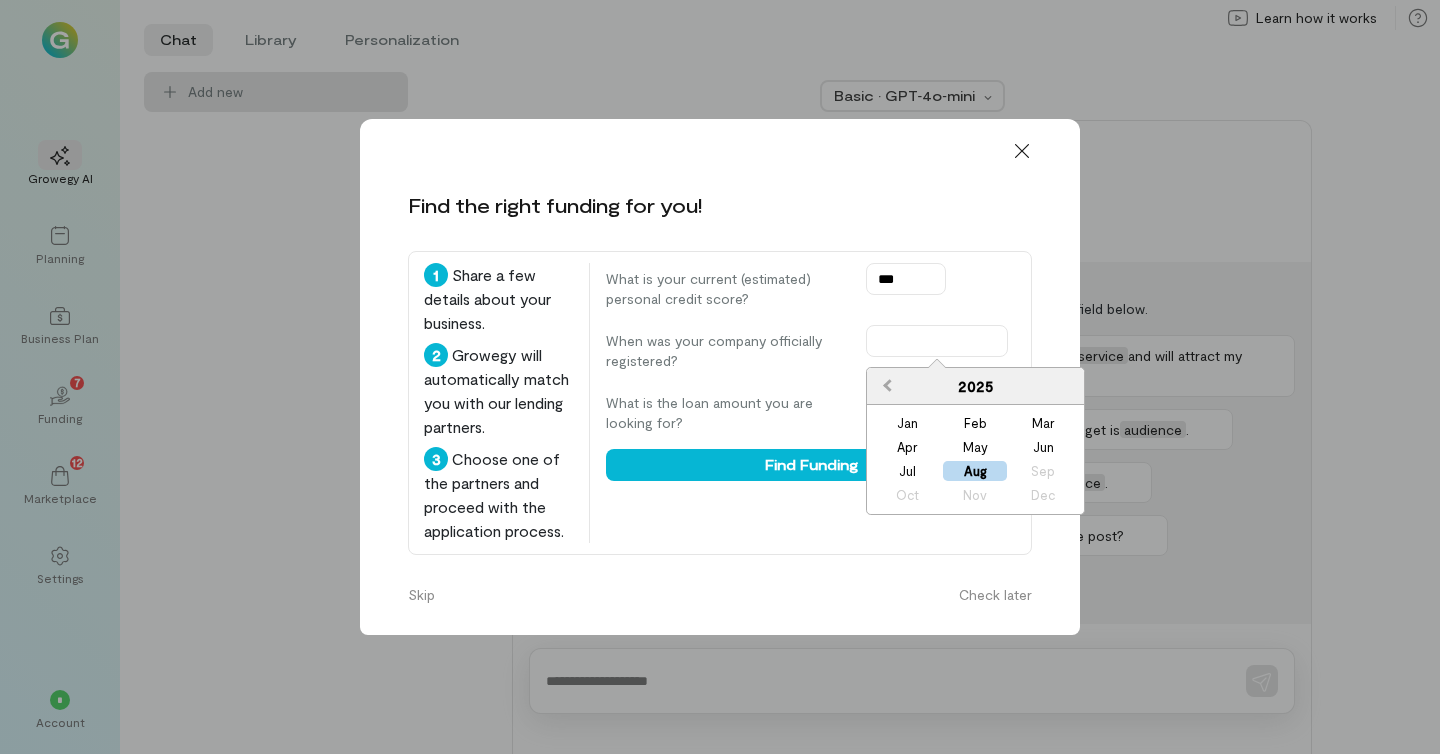 click on "Previous Year" at bounding box center [885, 386] 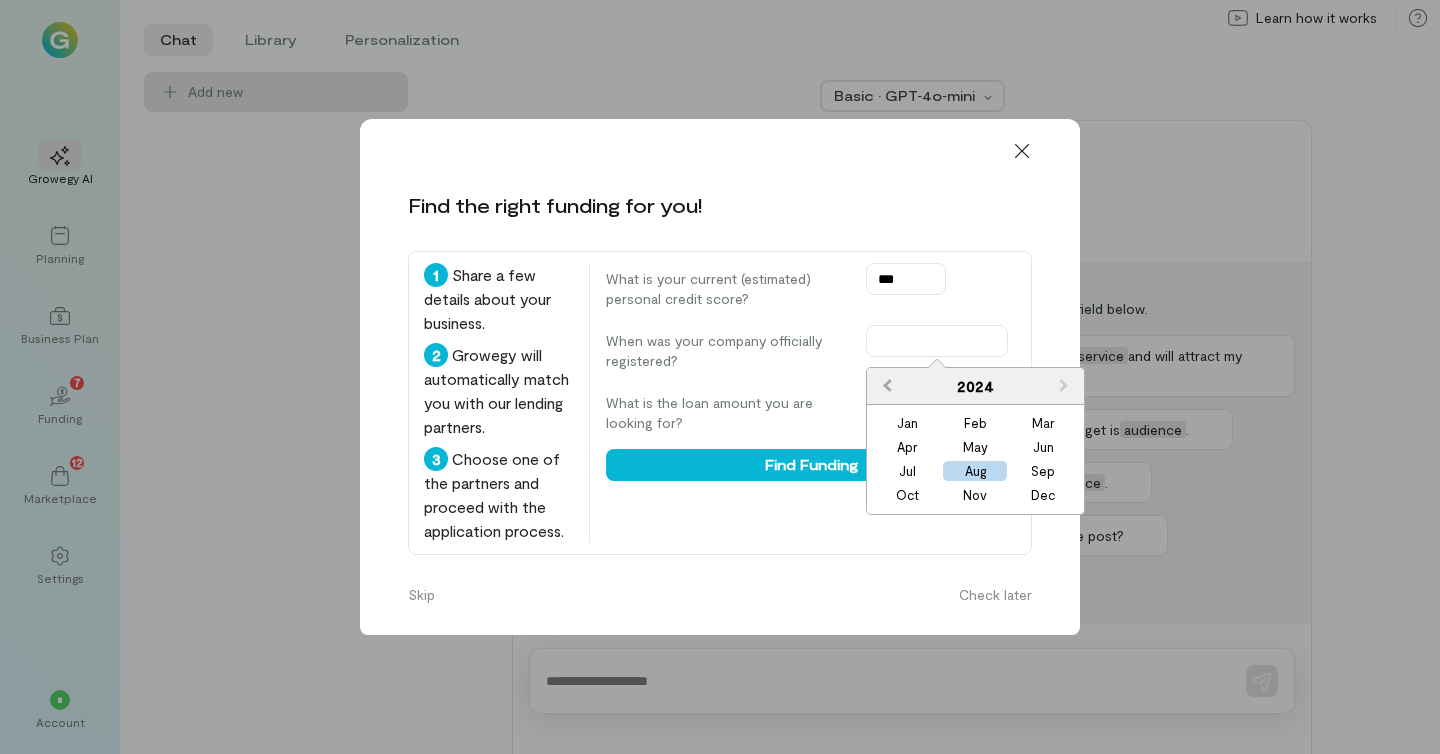 click on "Previous Year" at bounding box center [885, 386] 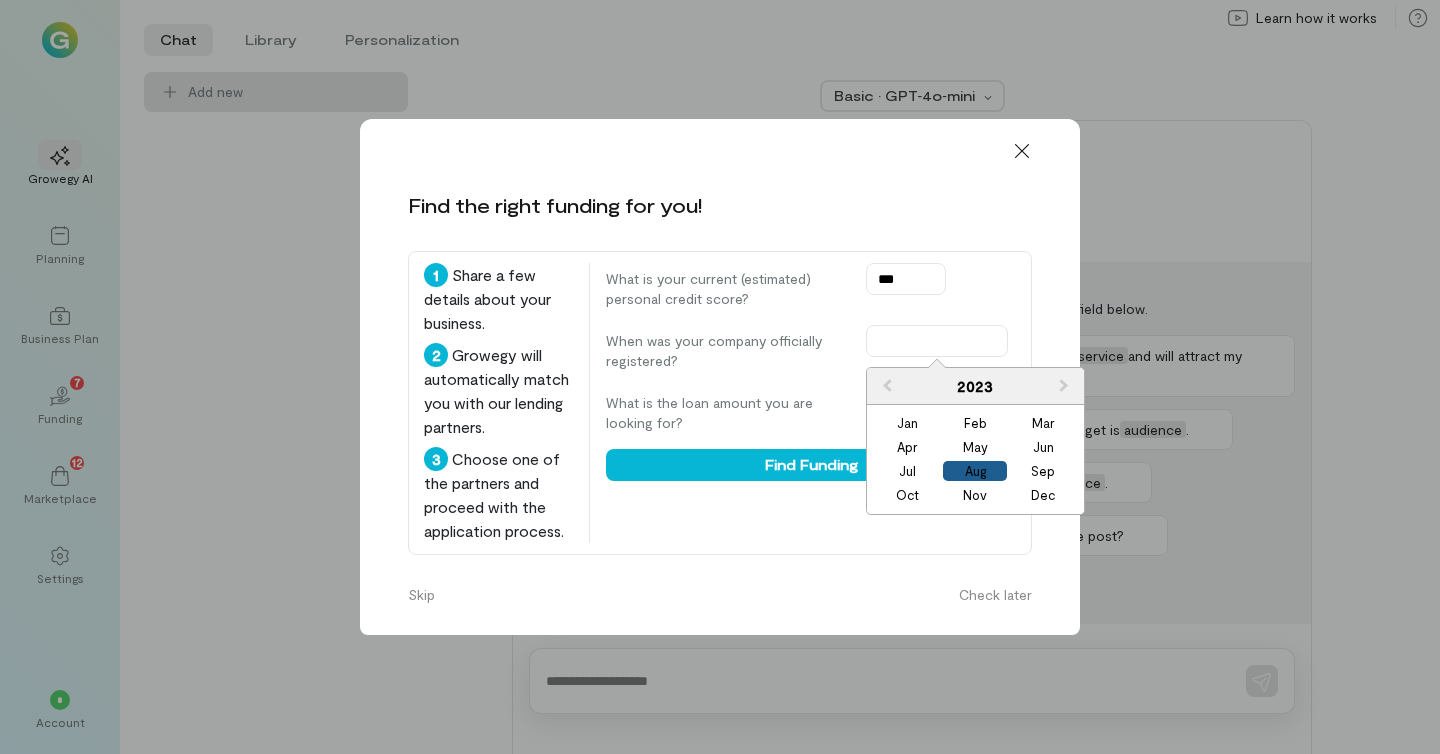 click on "Aug" at bounding box center (975, 471) 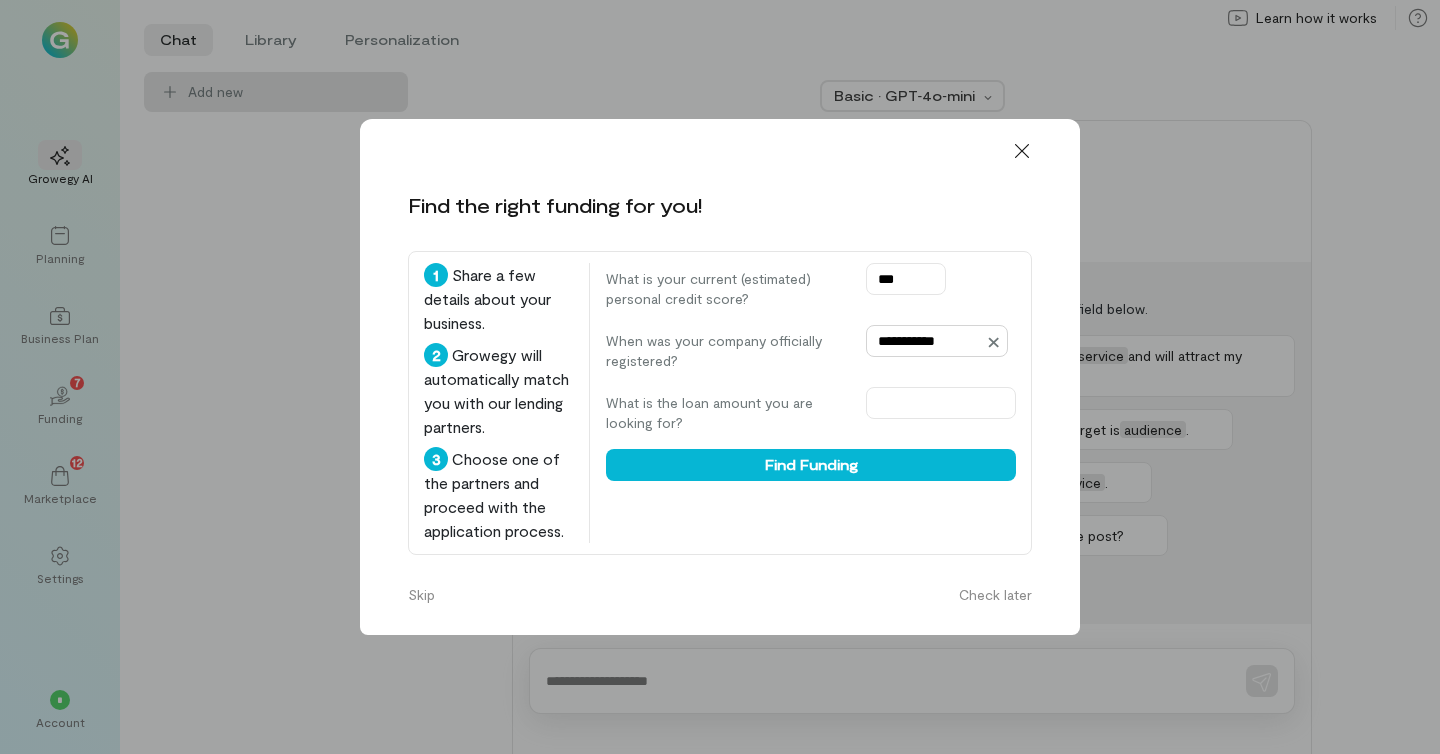 click on "**********" at bounding box center (937, 341) 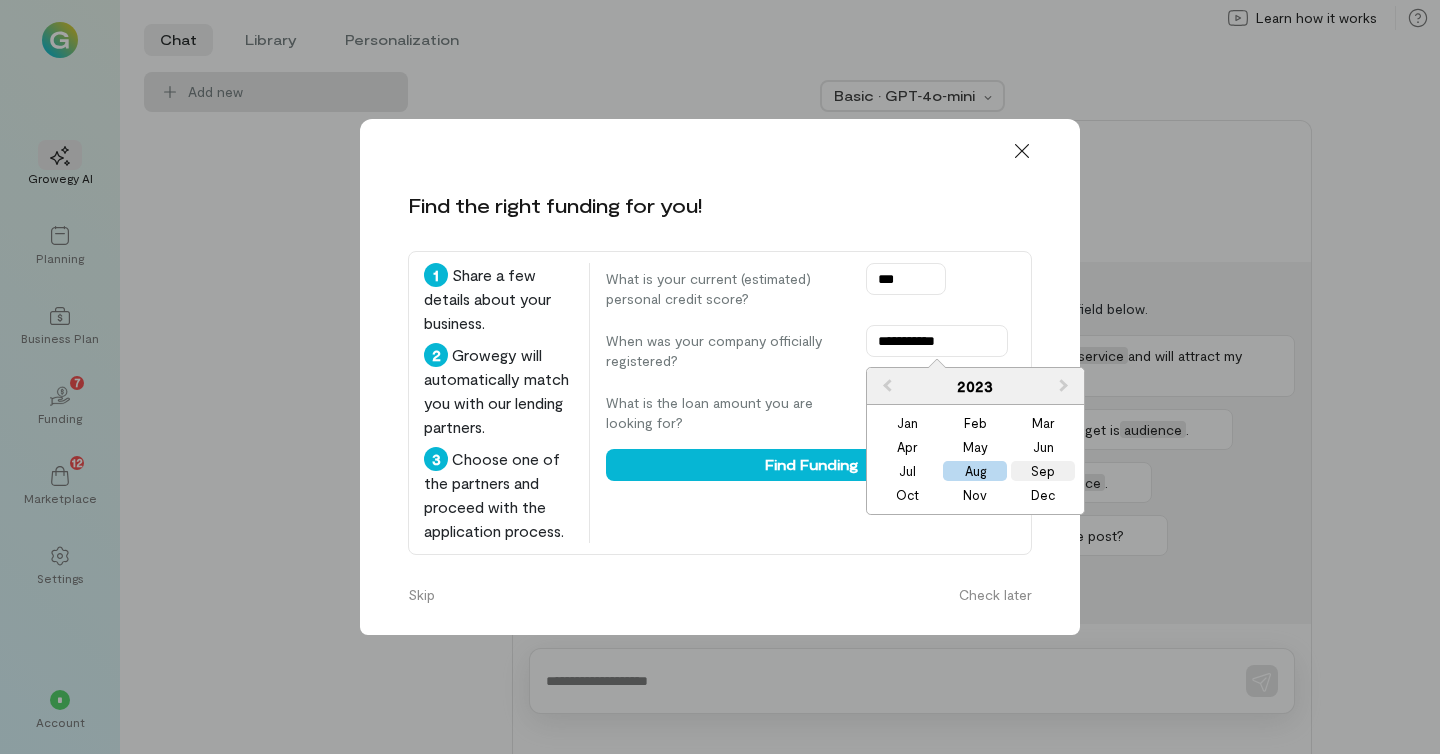click on "Sep" at bounding box center [1043, 471] 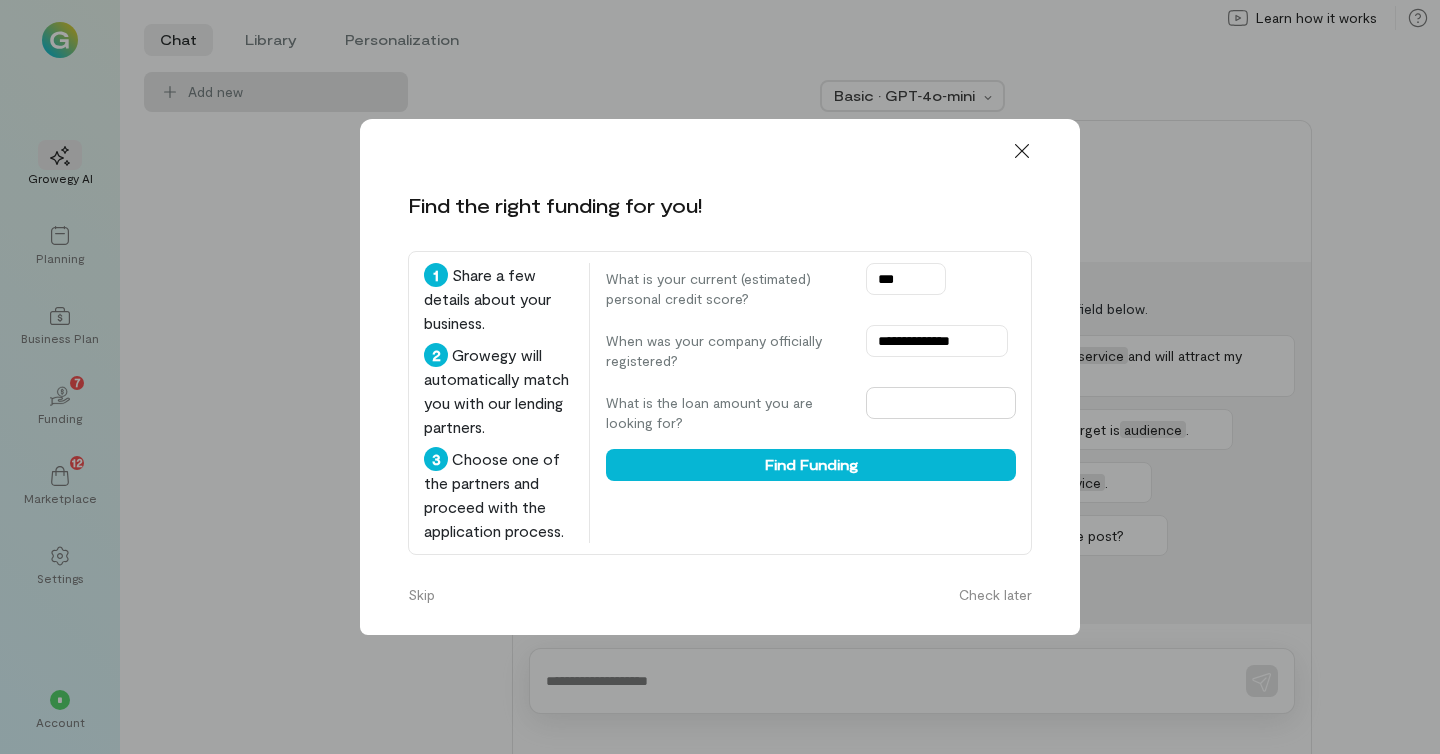 click at bounding box center [941, 403] 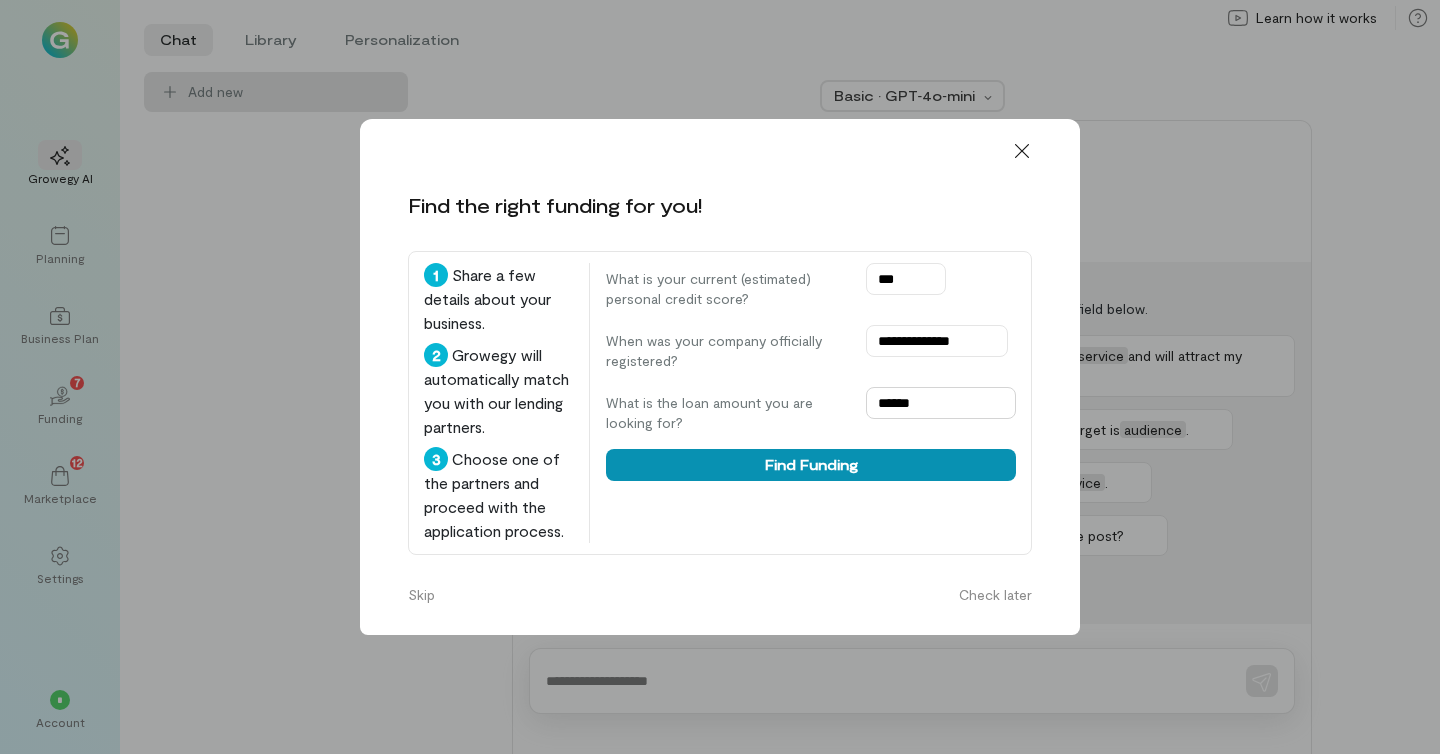 type on "******" 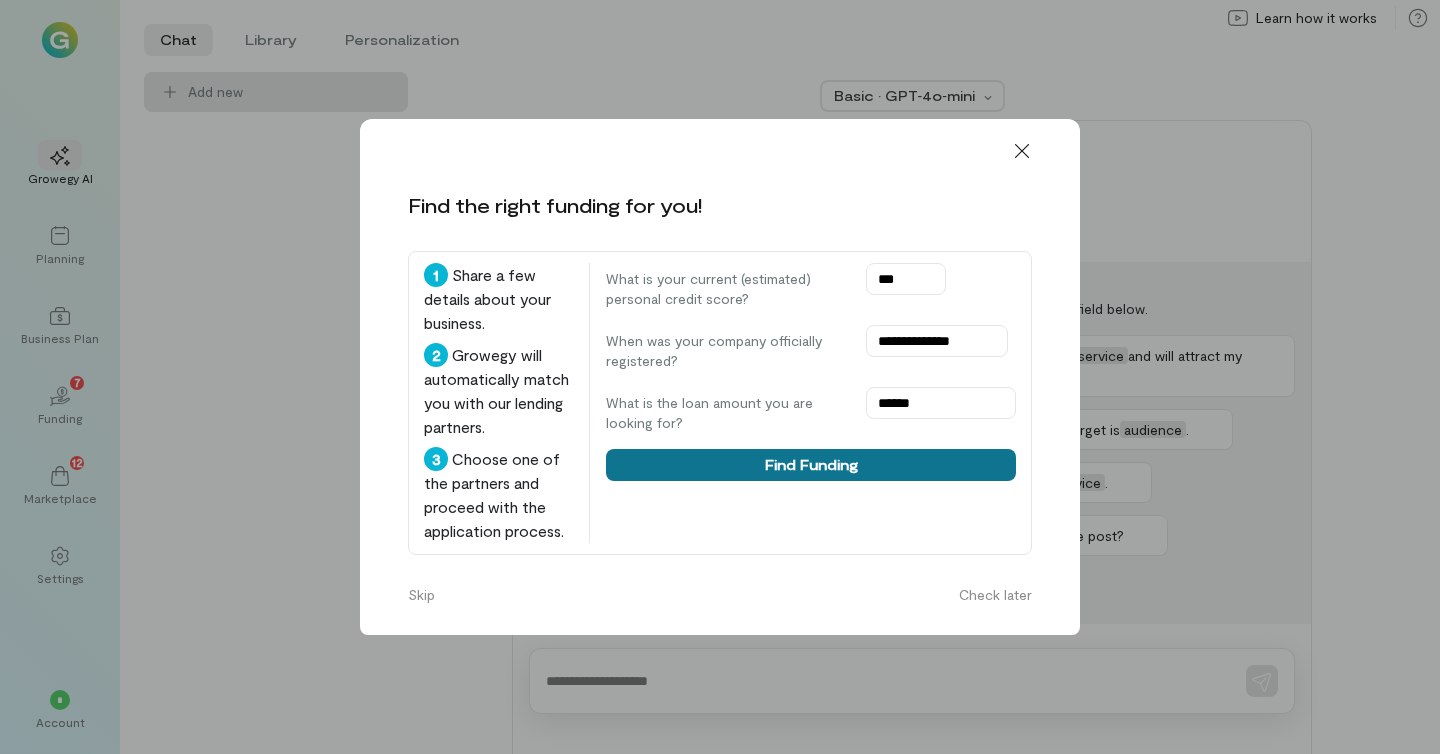 click on "Find Funding" at bounding box center (811, 465) 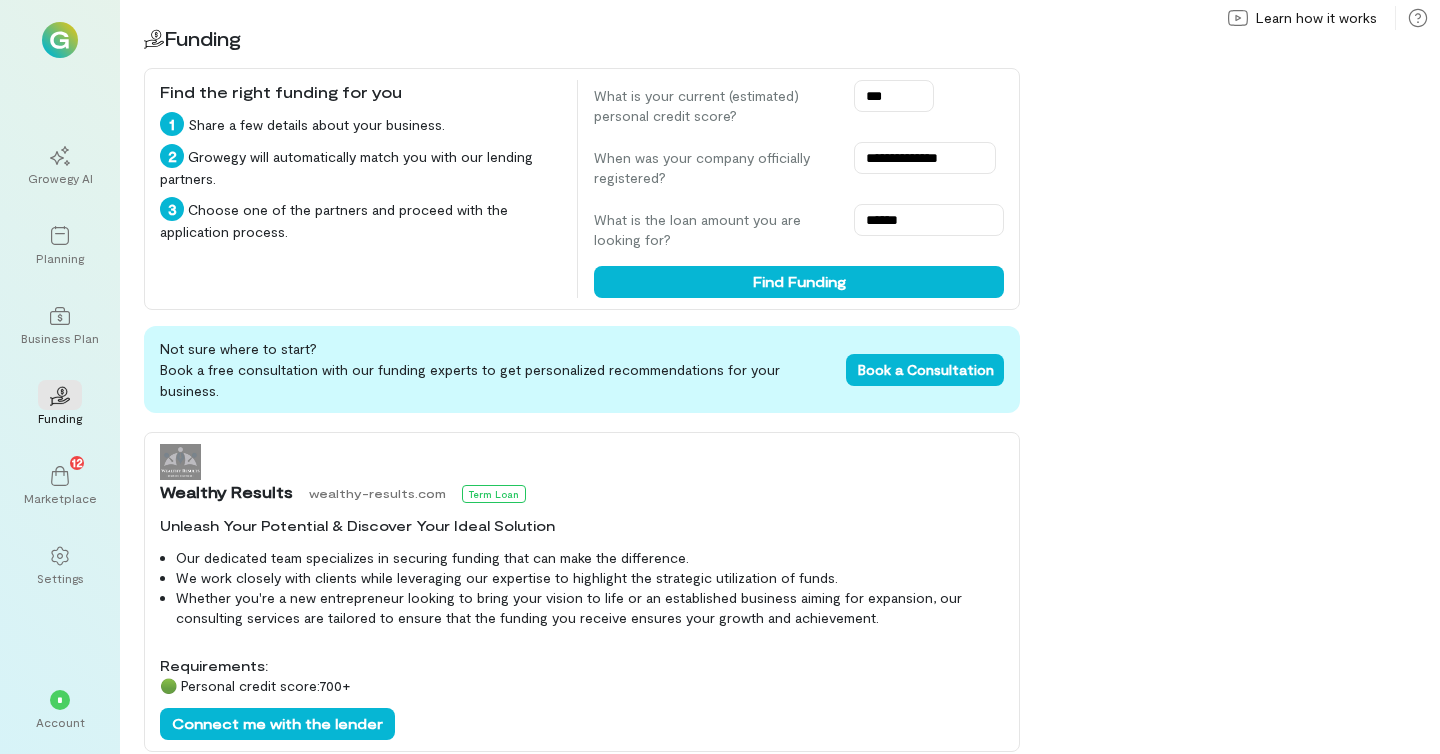 scroll, scrollTop: 0, scrollLeft: 0, axis: both 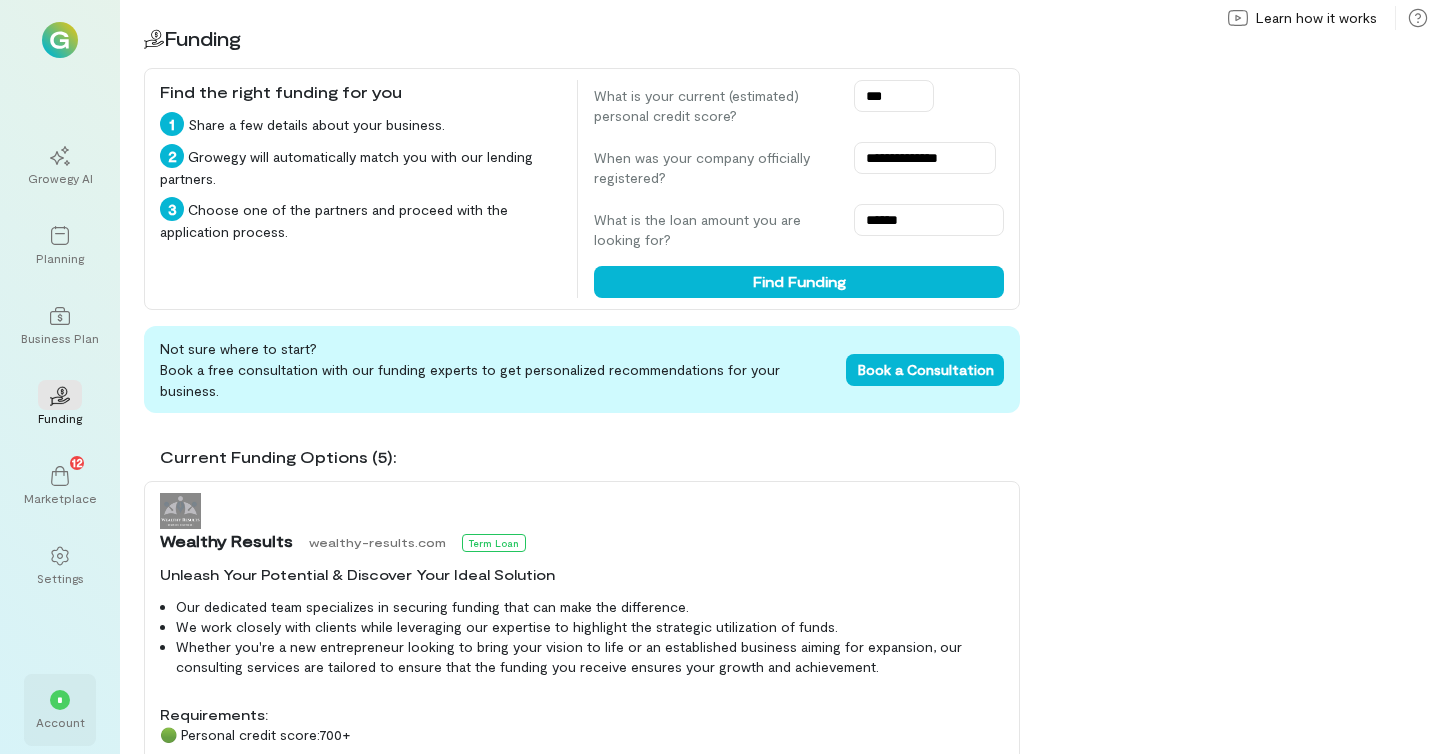 click on "*" at bounding box center (60, 699) 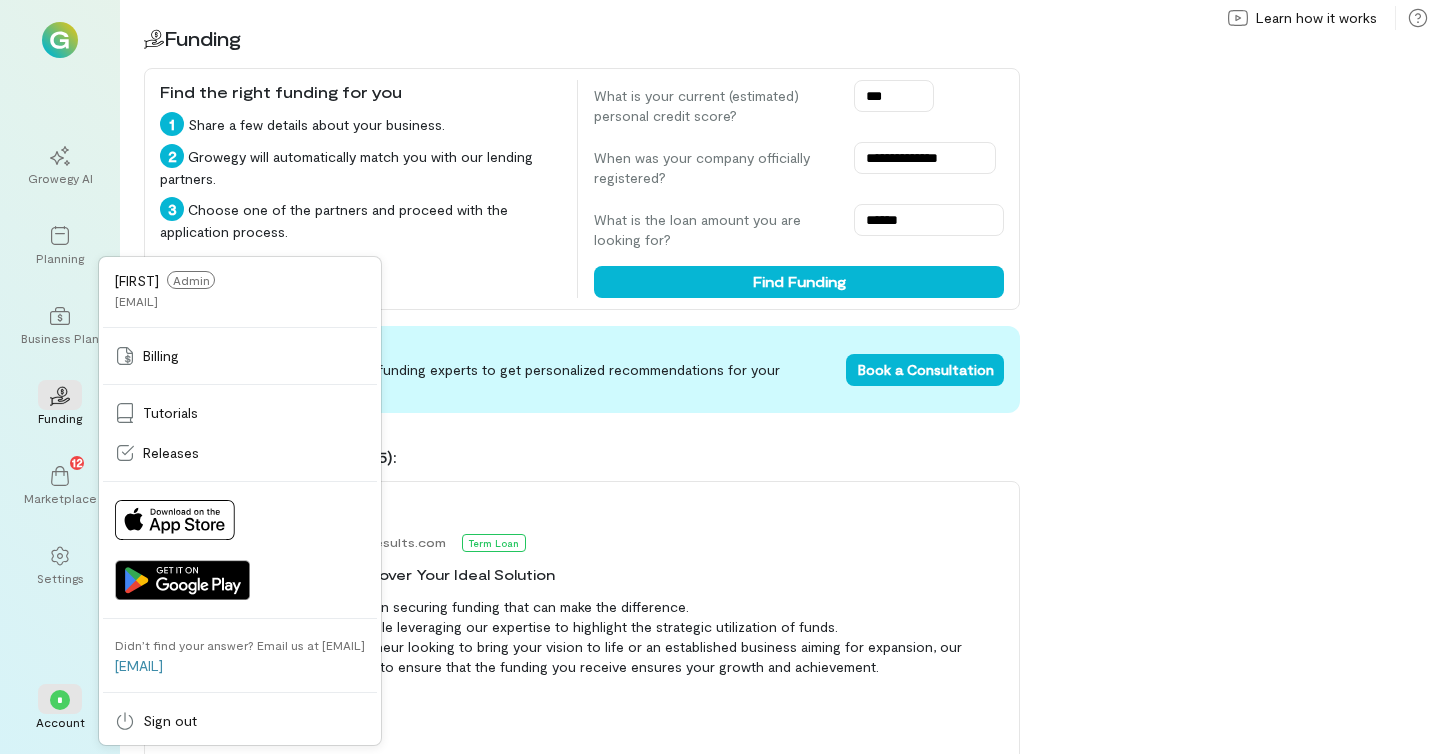 click on "Admin" at bounding box center [191, 280] 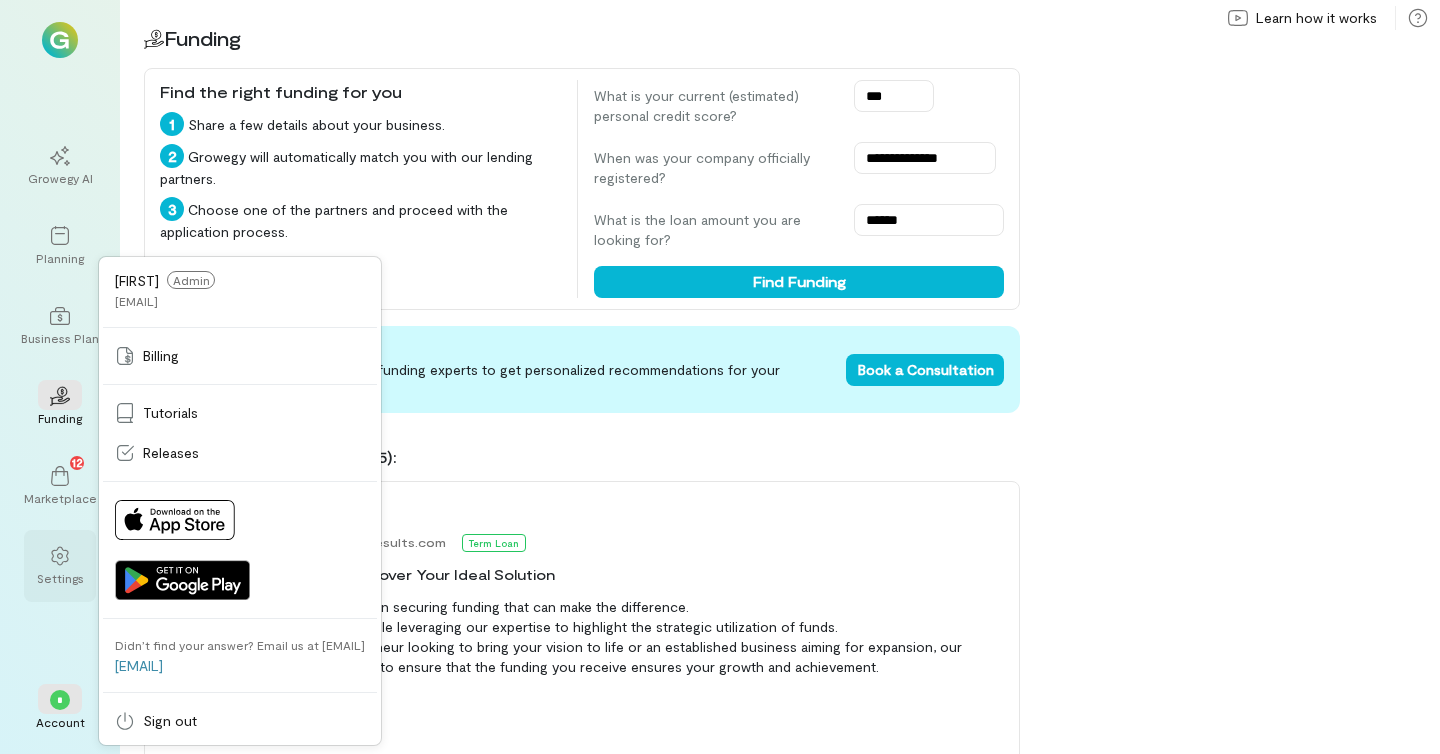 click at bounding box center [60, 555] 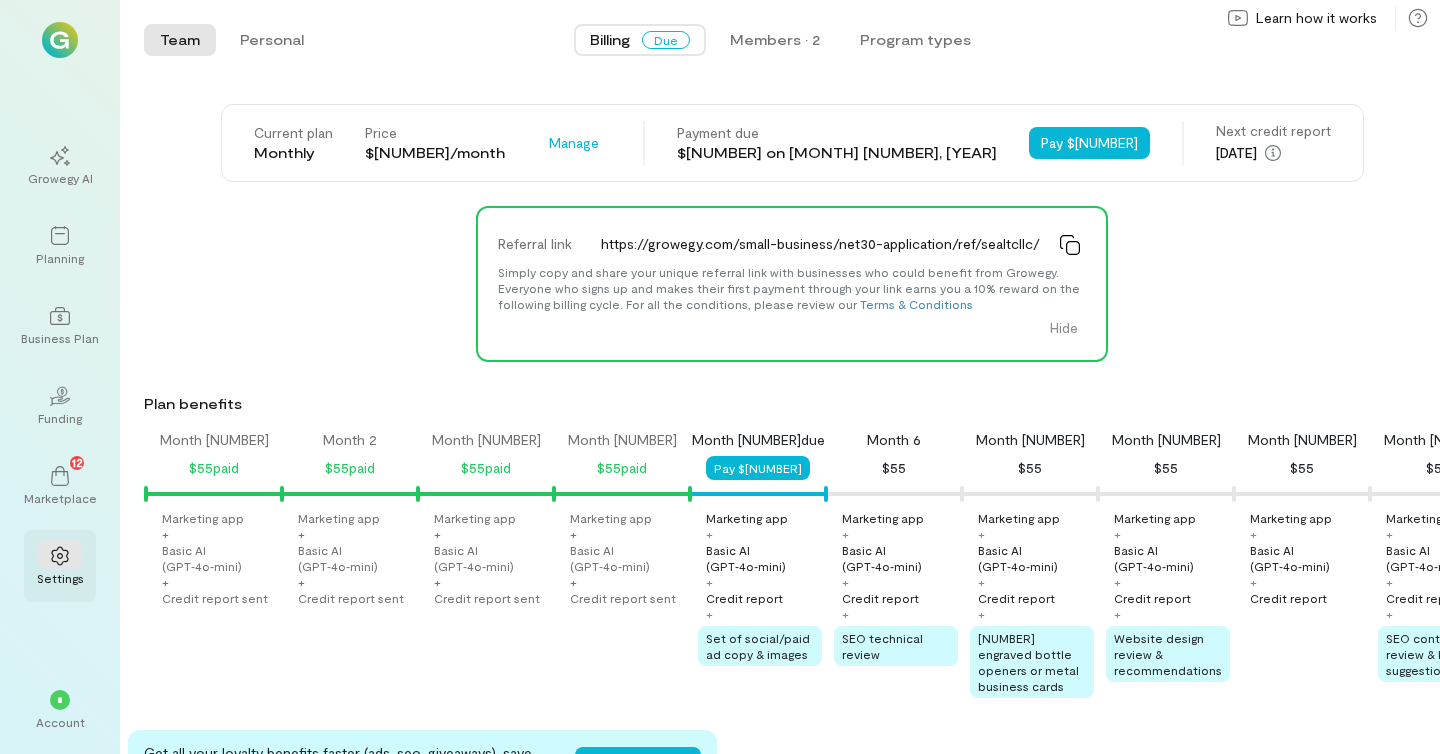 scroll, scrollTop: 0, scrollLeft: 340, axis: horizontal 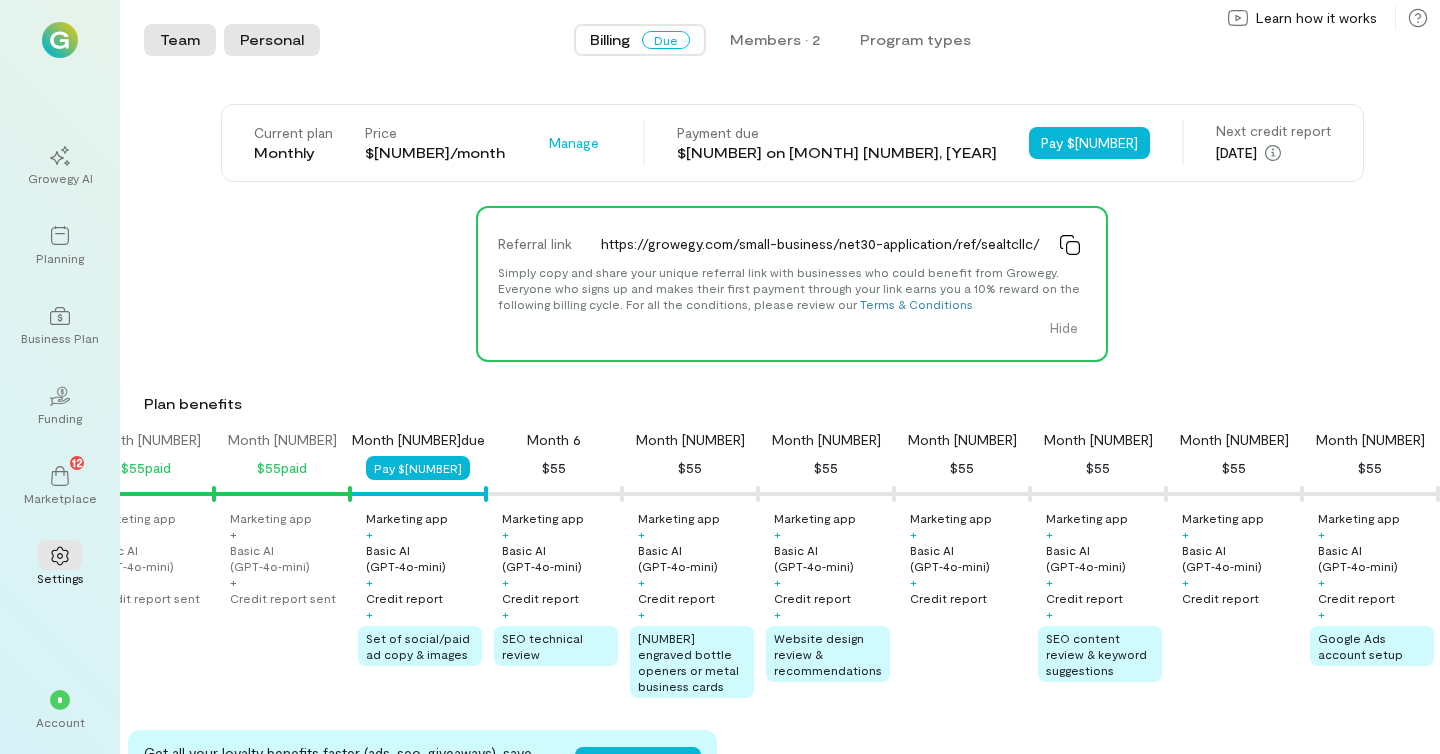 click on "Personal" at bounding box center [272, 40] 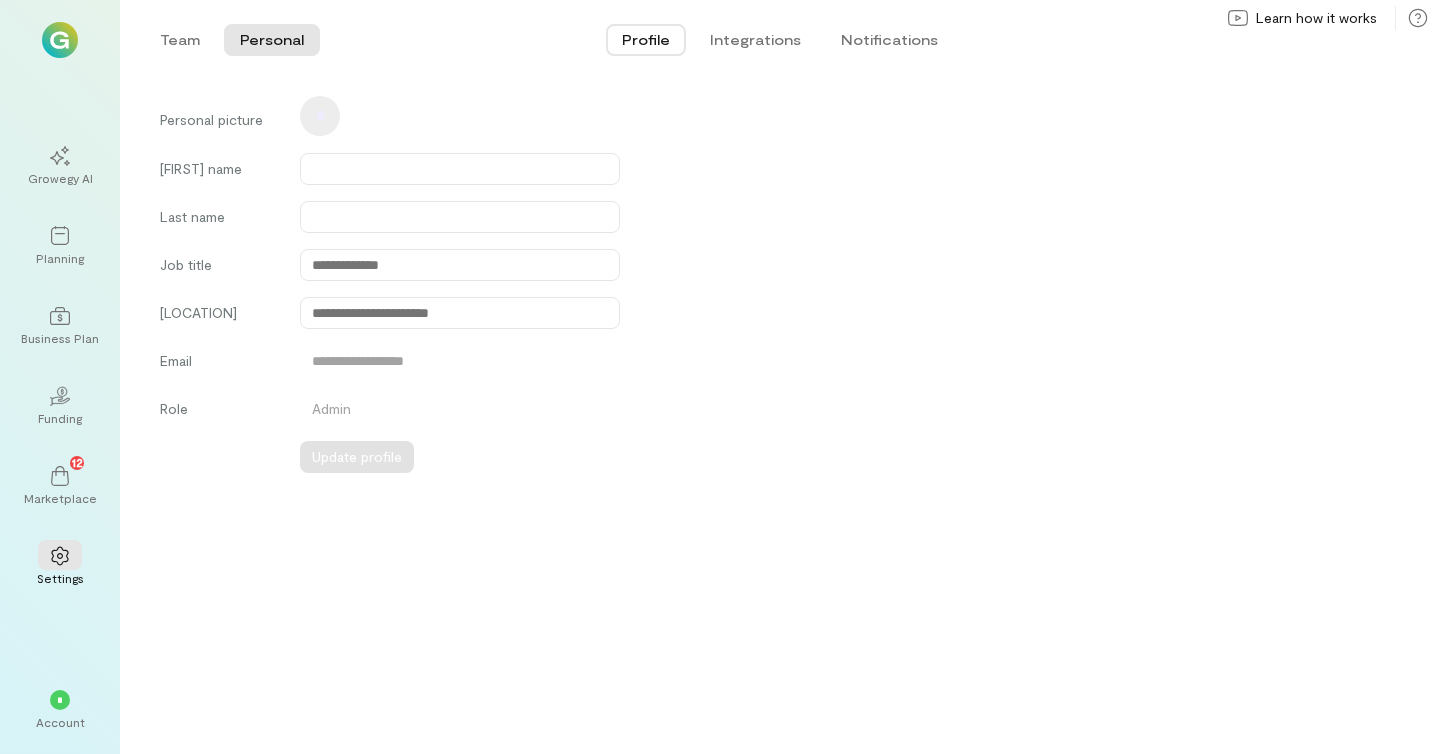 click on "**********" at bounding box center [460, 364] 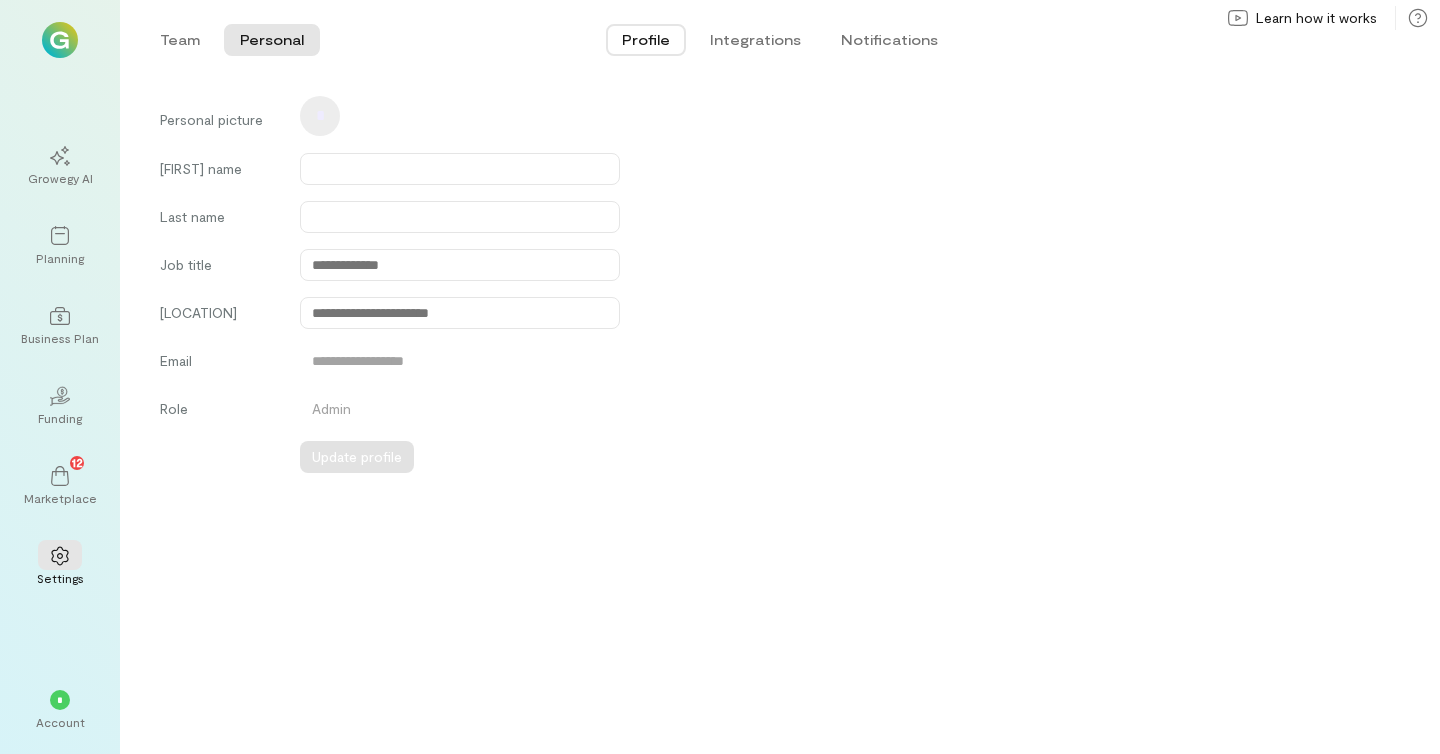 click on "Profile" at bounding box center (646, 40) 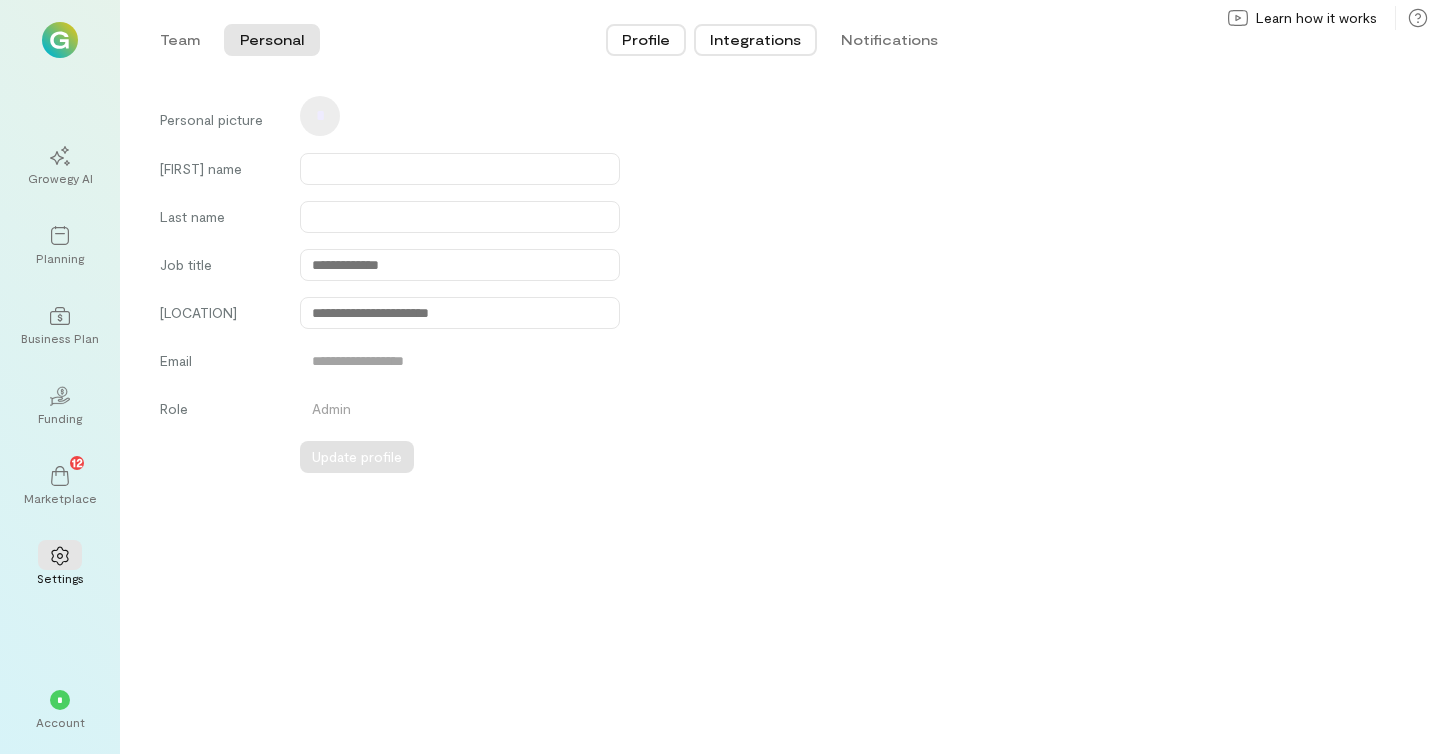 click on "Integrations" at bounding box center (755, 40) 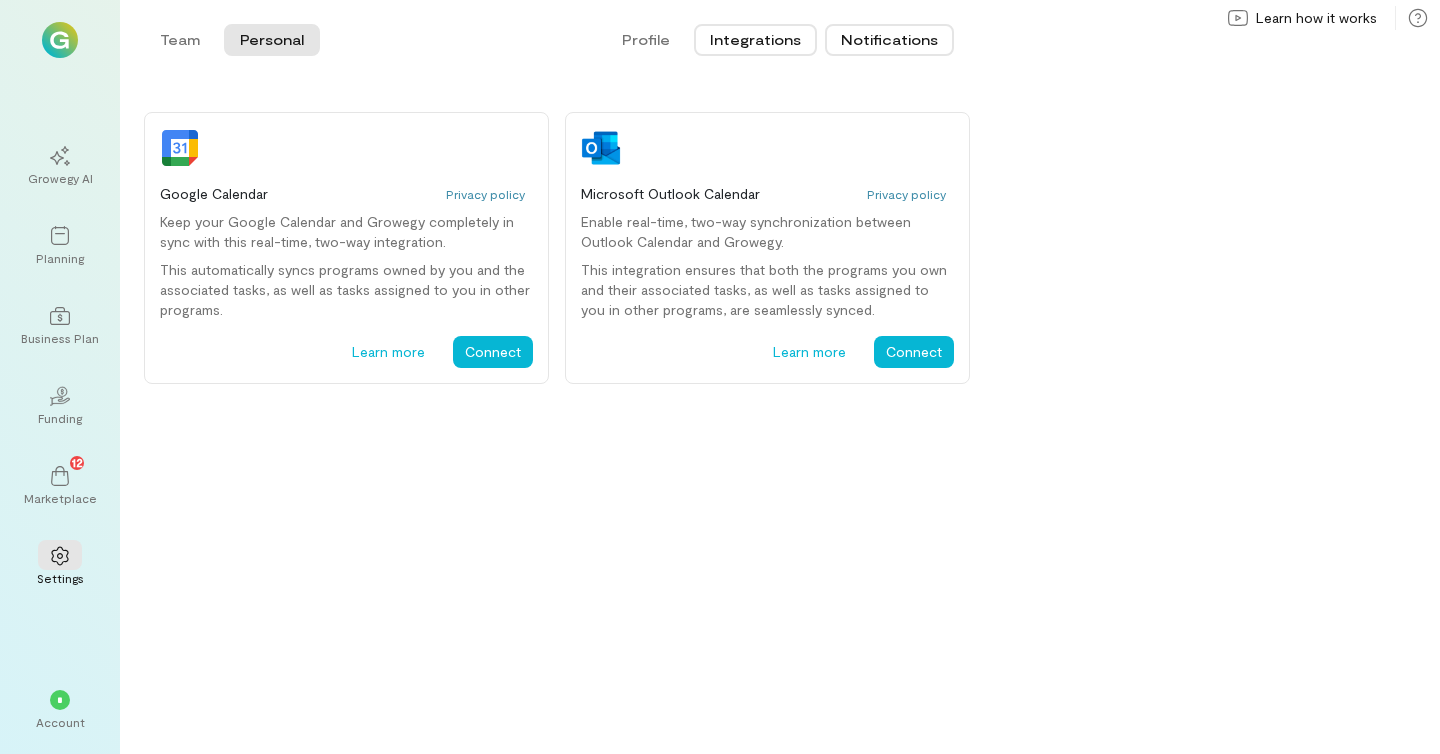 click on "Notifications" at bounding box center [889, 40] 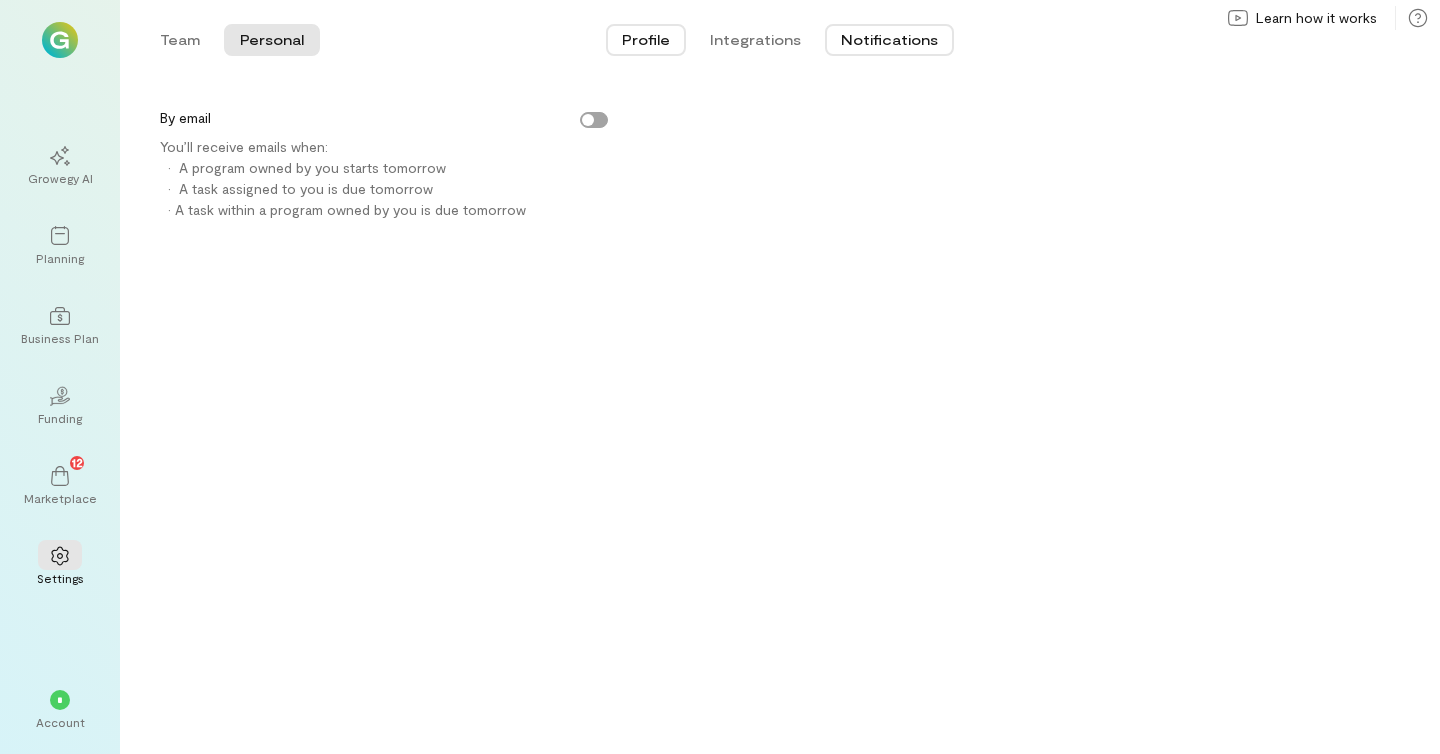 click on "Profile" at bounding box center (646, 40) 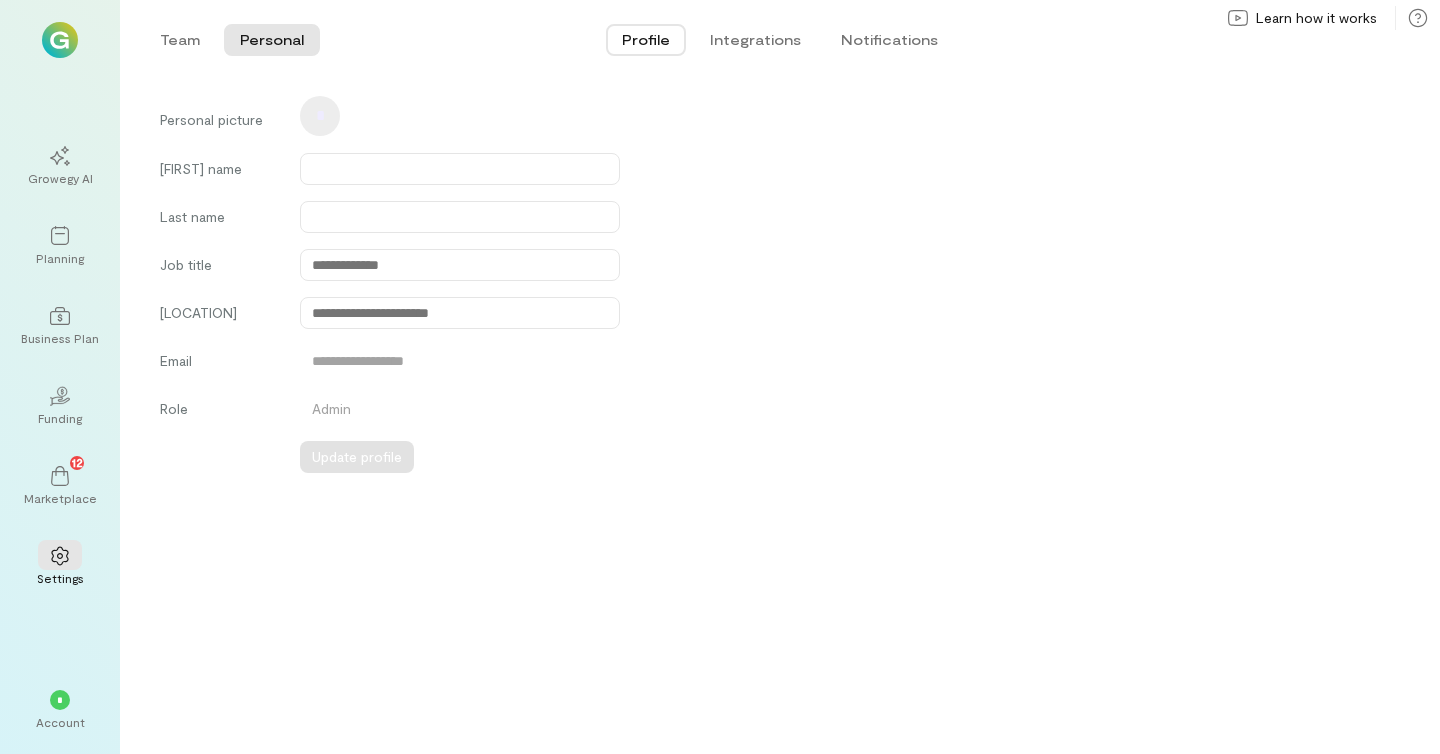 click on "**********" at bounding box center (460, 364) 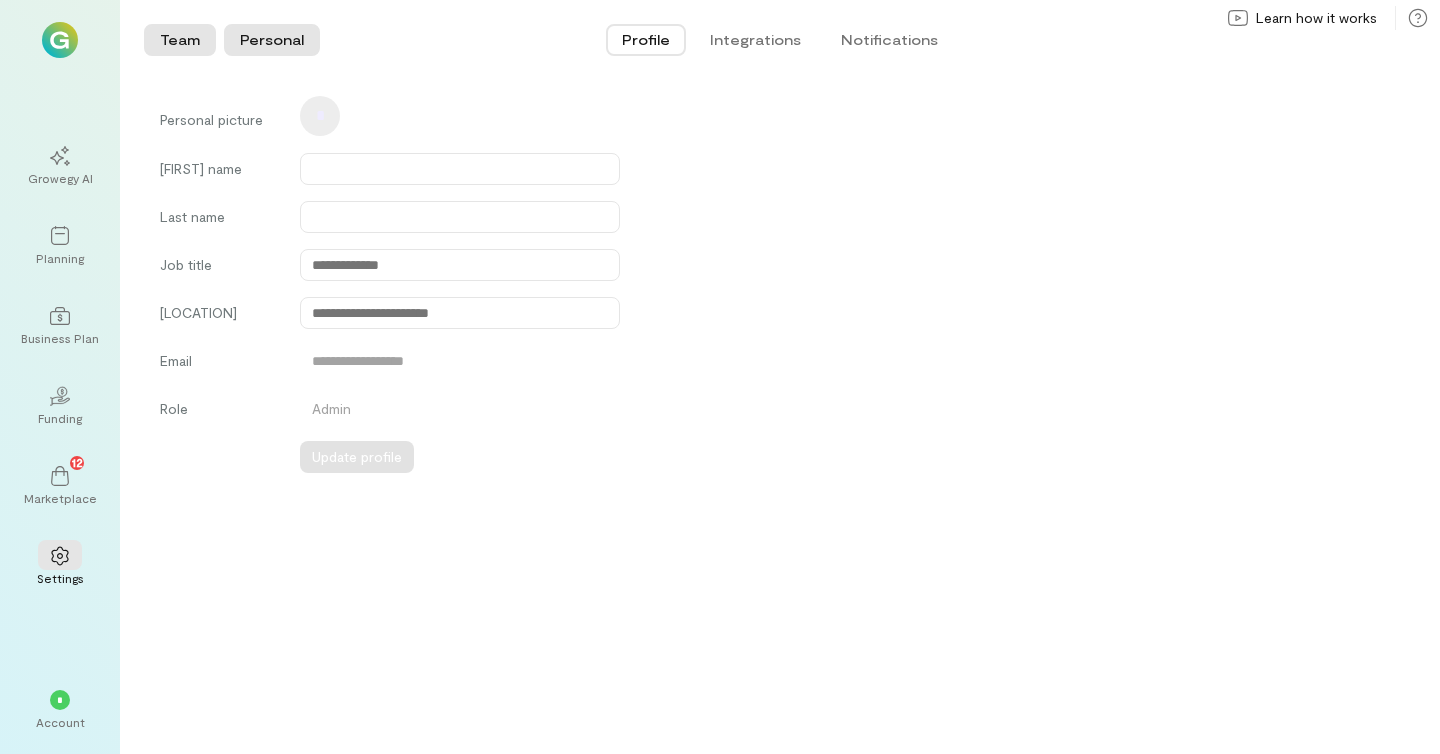 click on "Team" at bounding box center (180, 40) 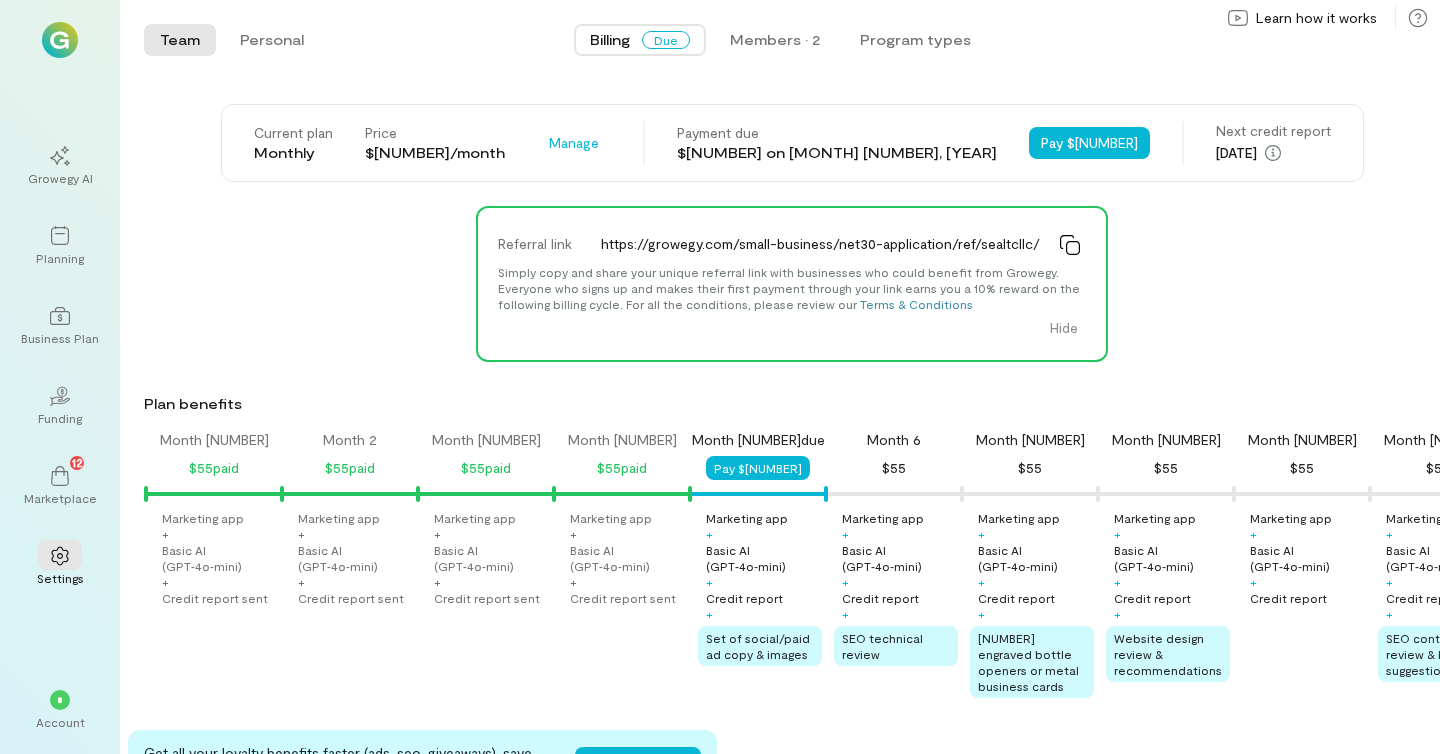 scroll, scrollTop: 0, scrollLeft: 340, axis: horizontal 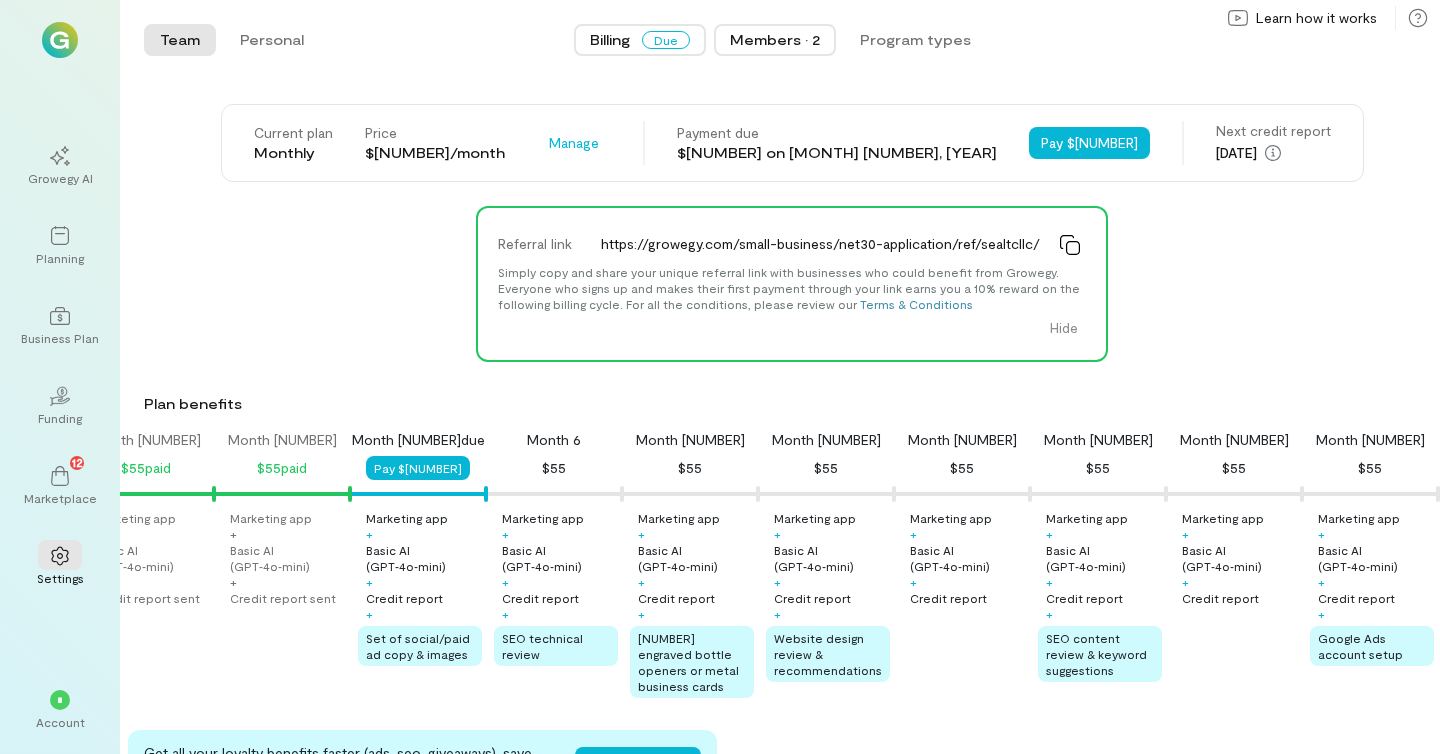 click on "Members · 2" at bounding box center [775, 40] 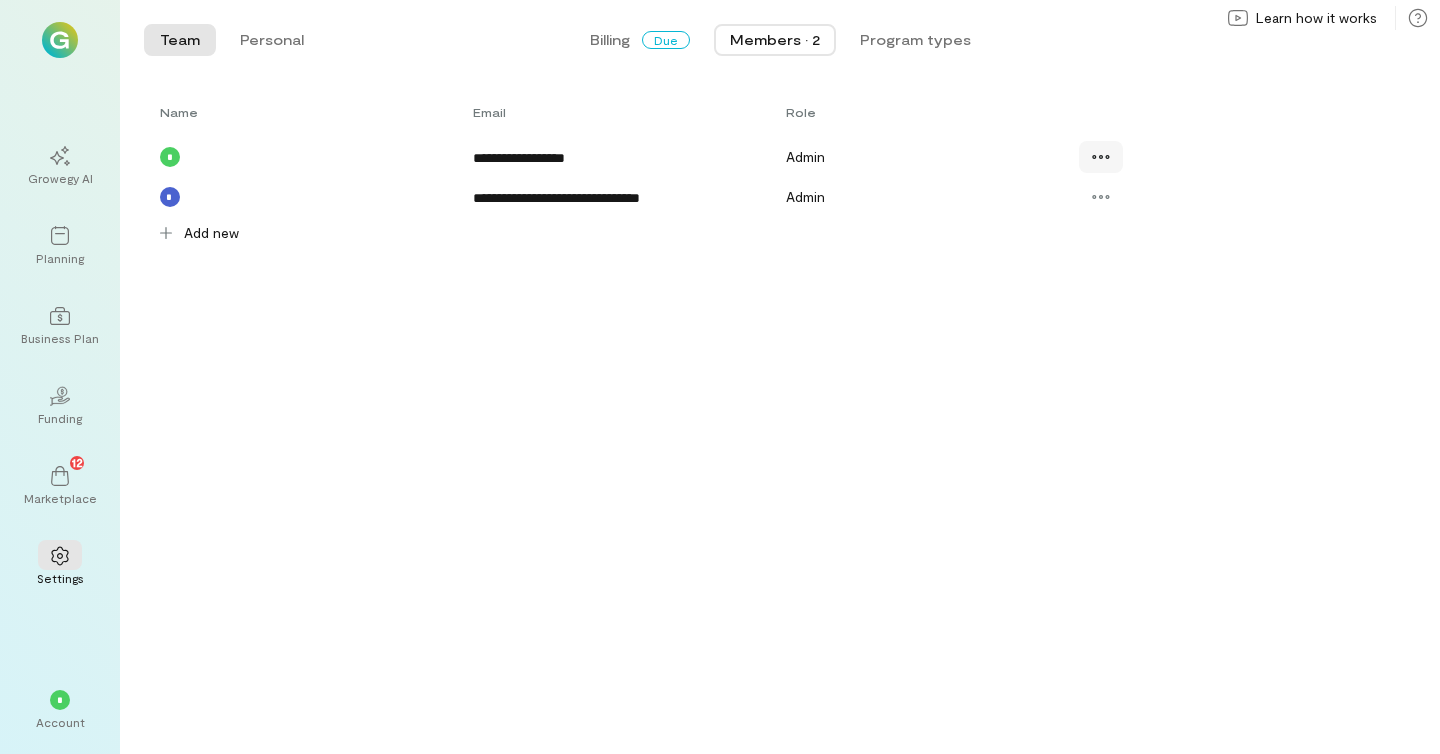 click at bounding box center [1101, 157] 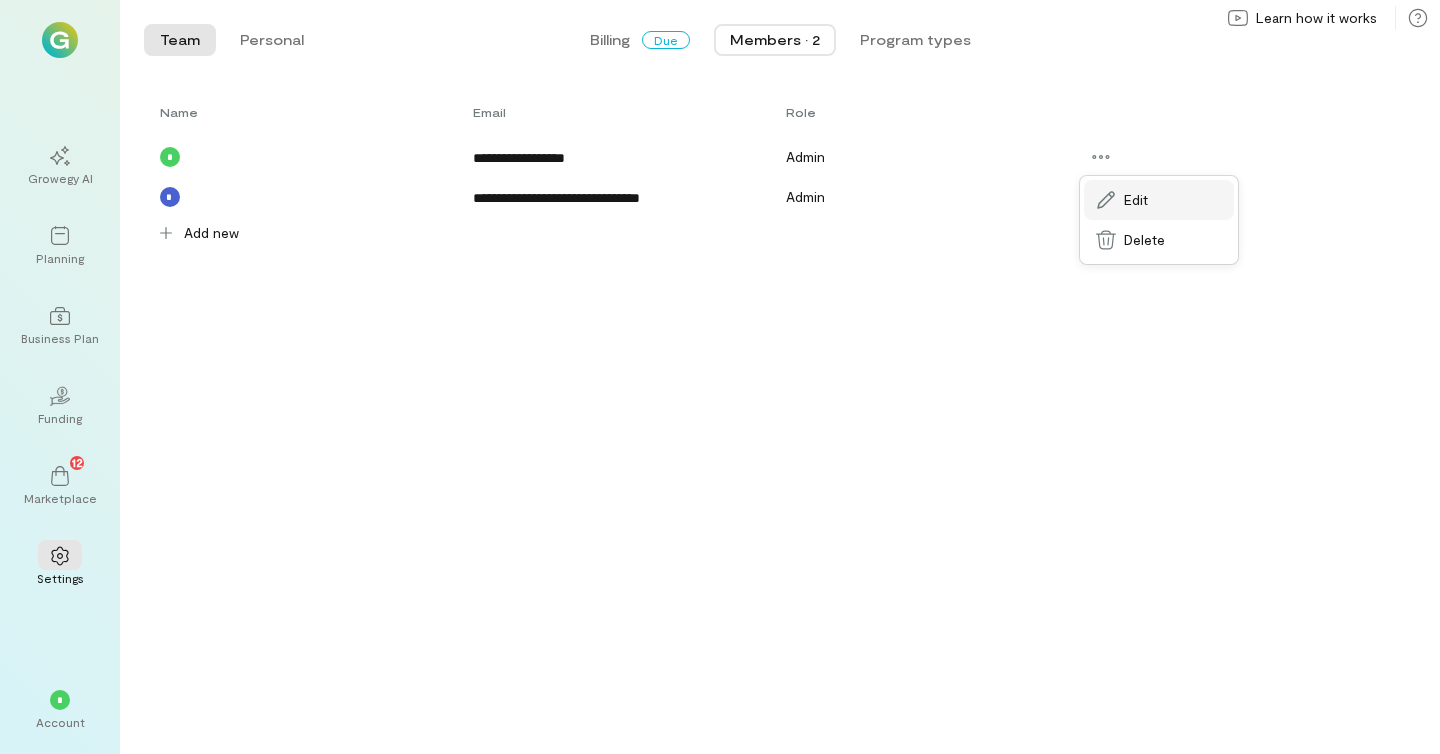 click on "Edit" at bounding box center (1136, 200) 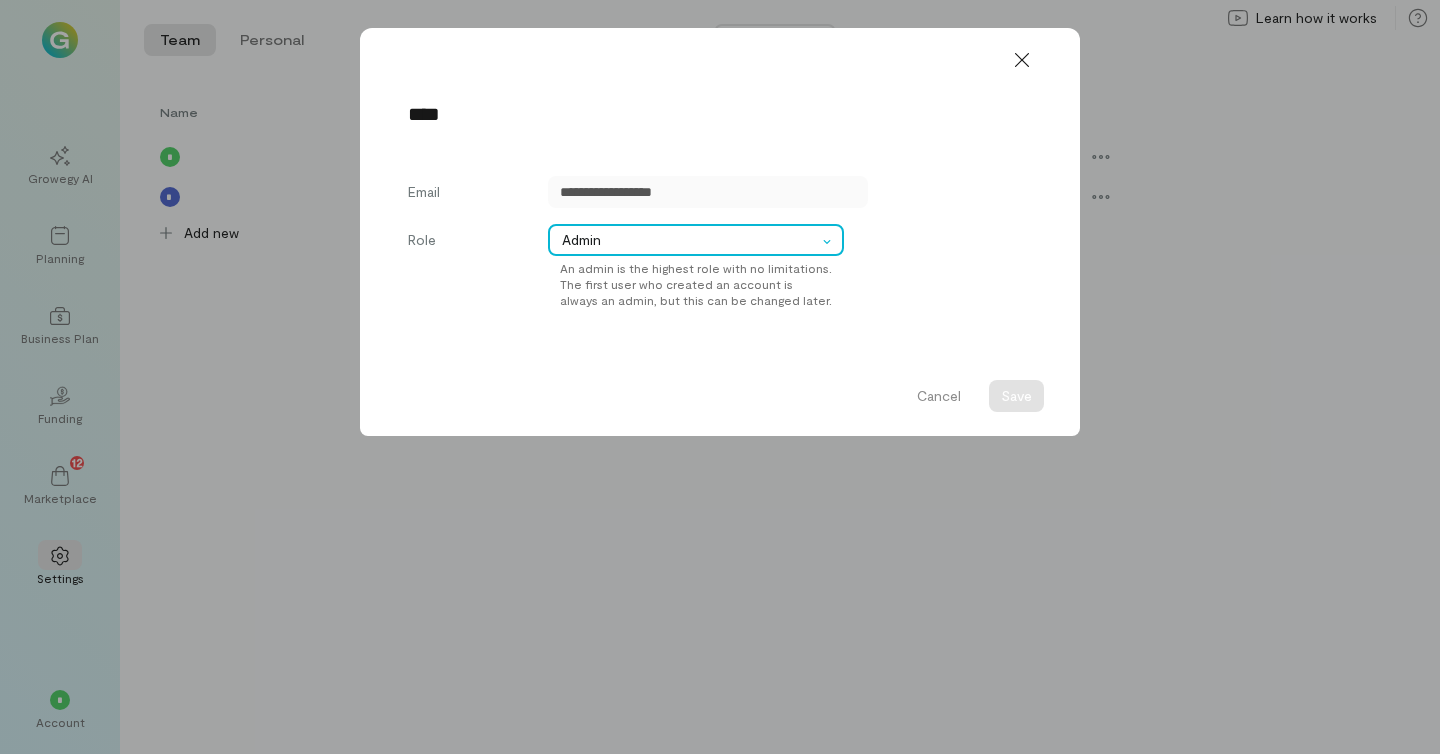 click on "Admin" at bounding box center [696, 240] 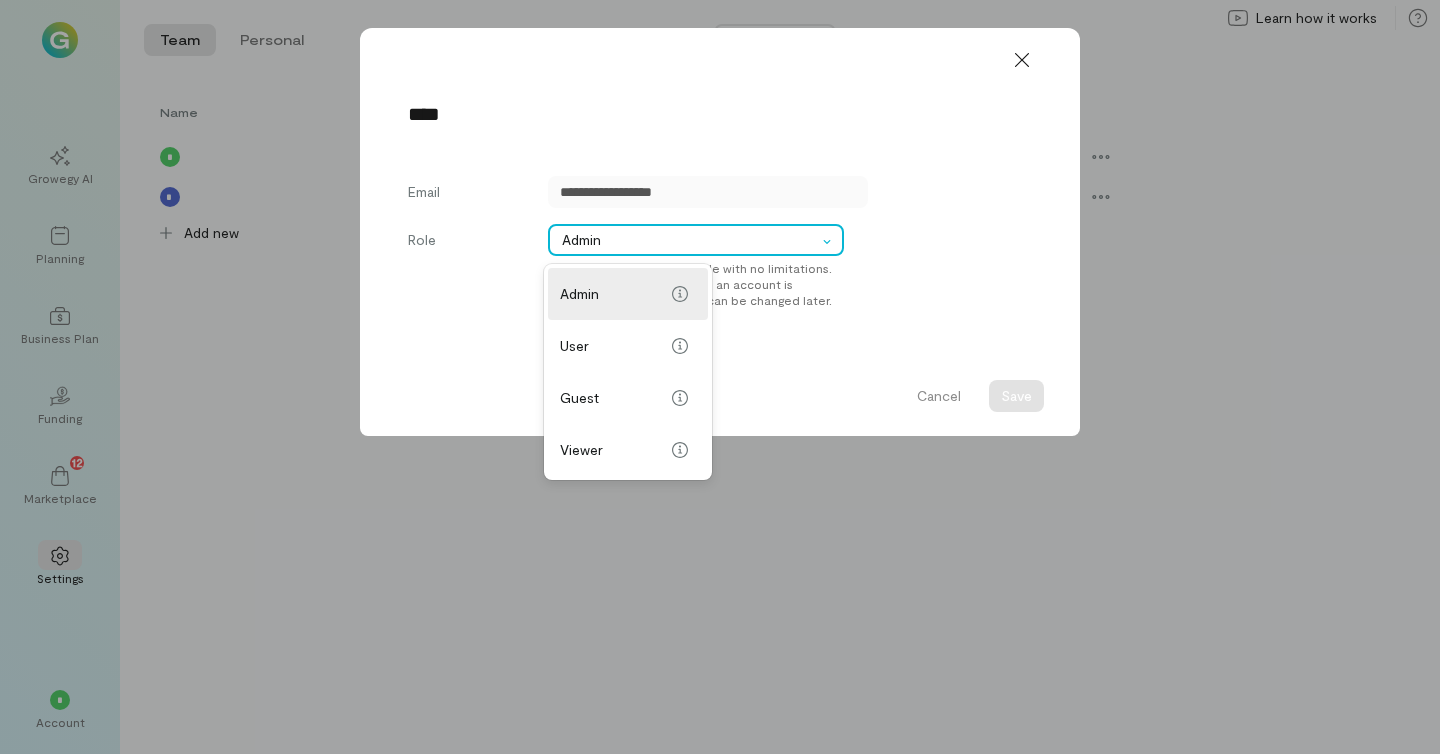click on "Admin" at bounding box center (696, 240) 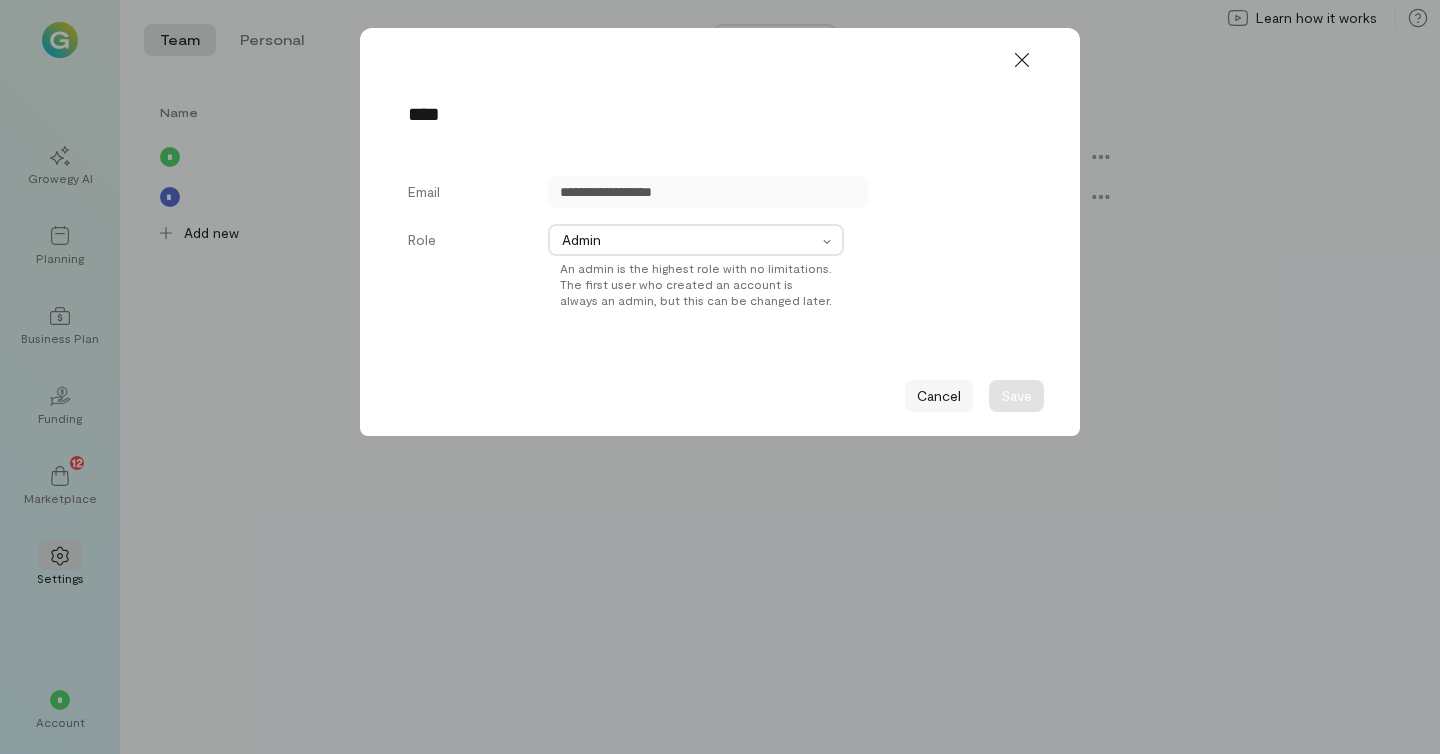 click on "Cancel" at bounding box center [939, 396] 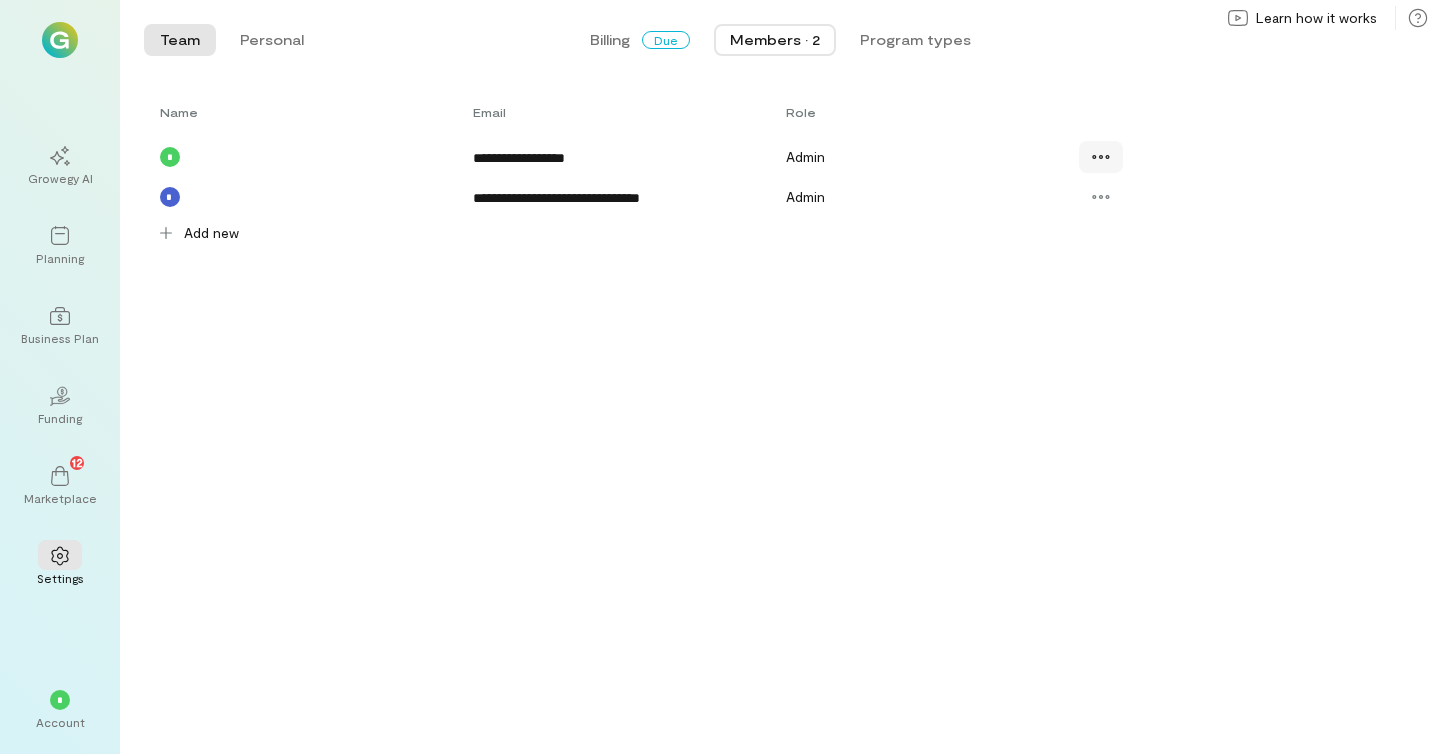 click 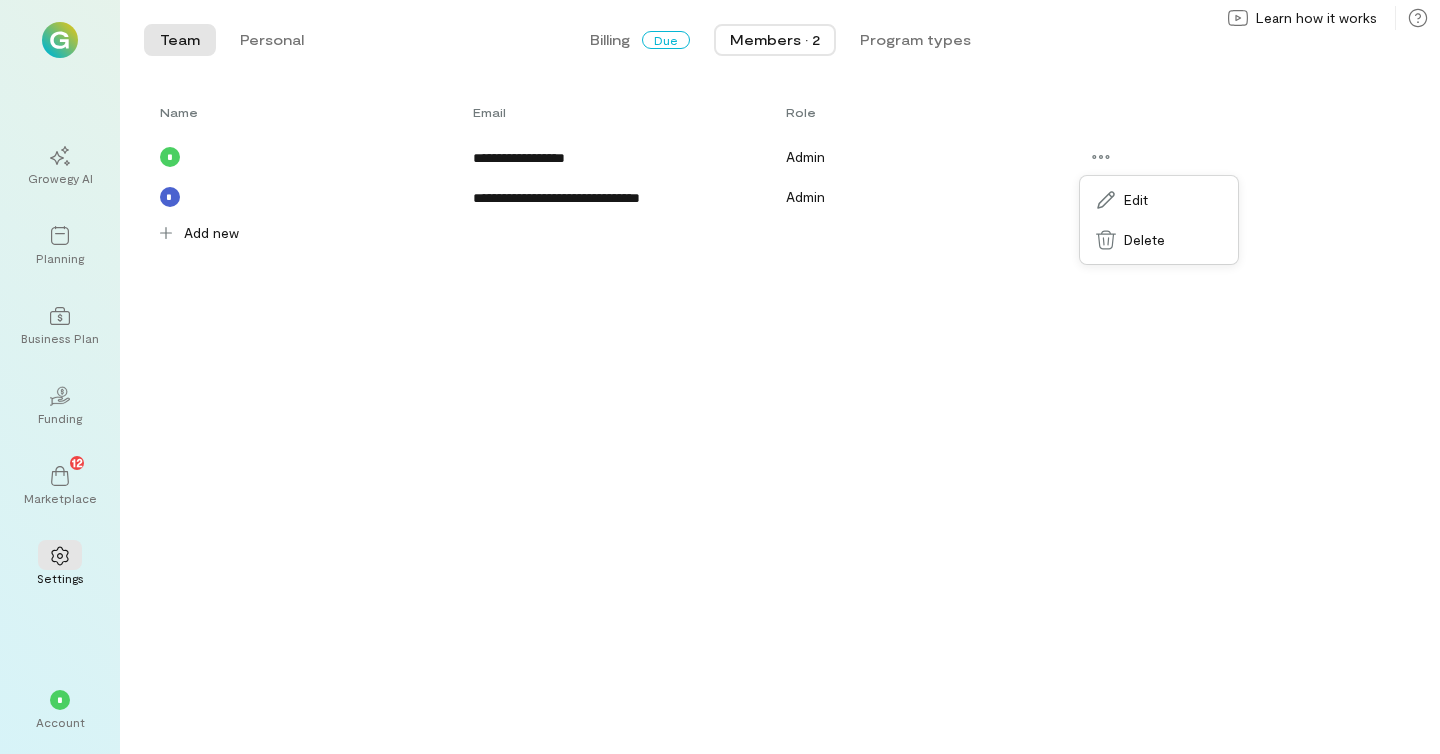 click on "**********" at bounding box center (780, 425) 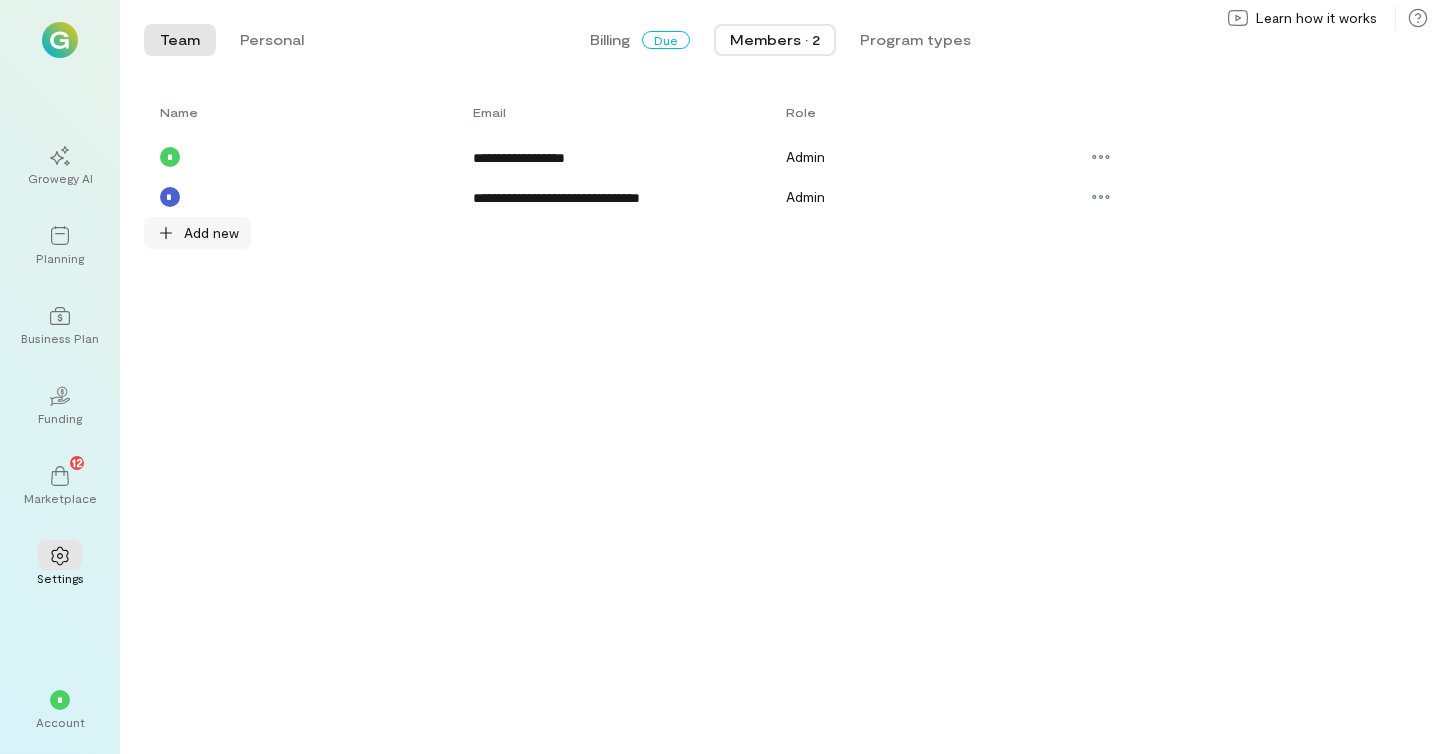 click on "Add new" at bounding box center [211, 233] 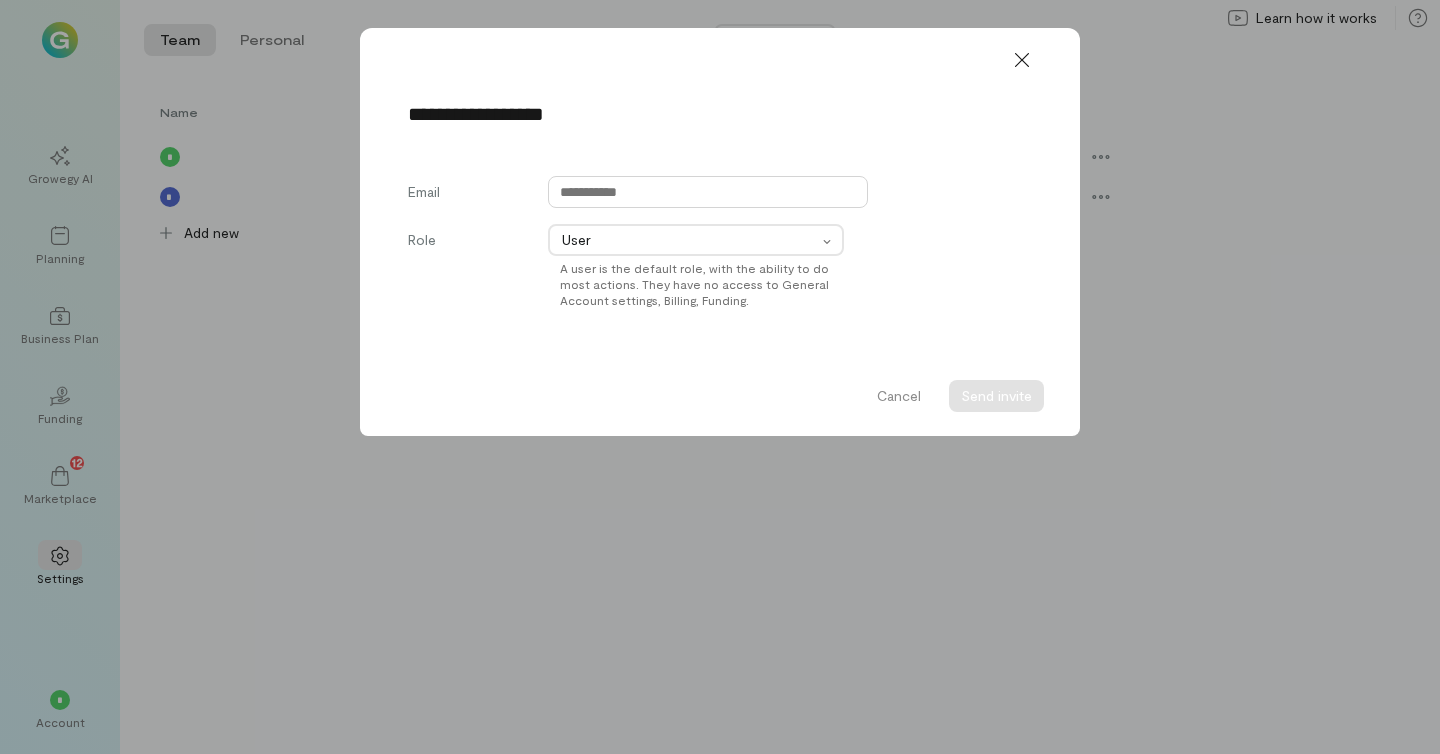 click at bounding box center (708, 192) 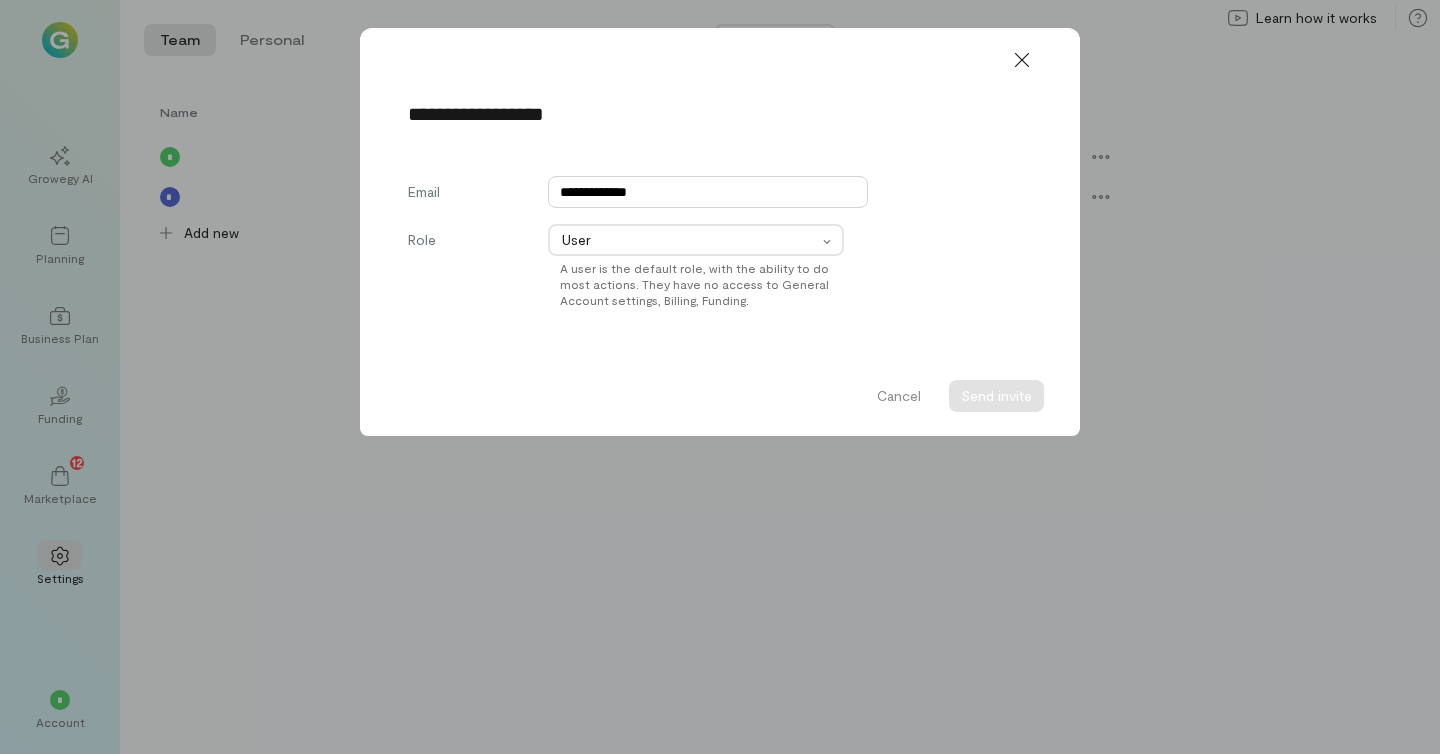 type on "**********" 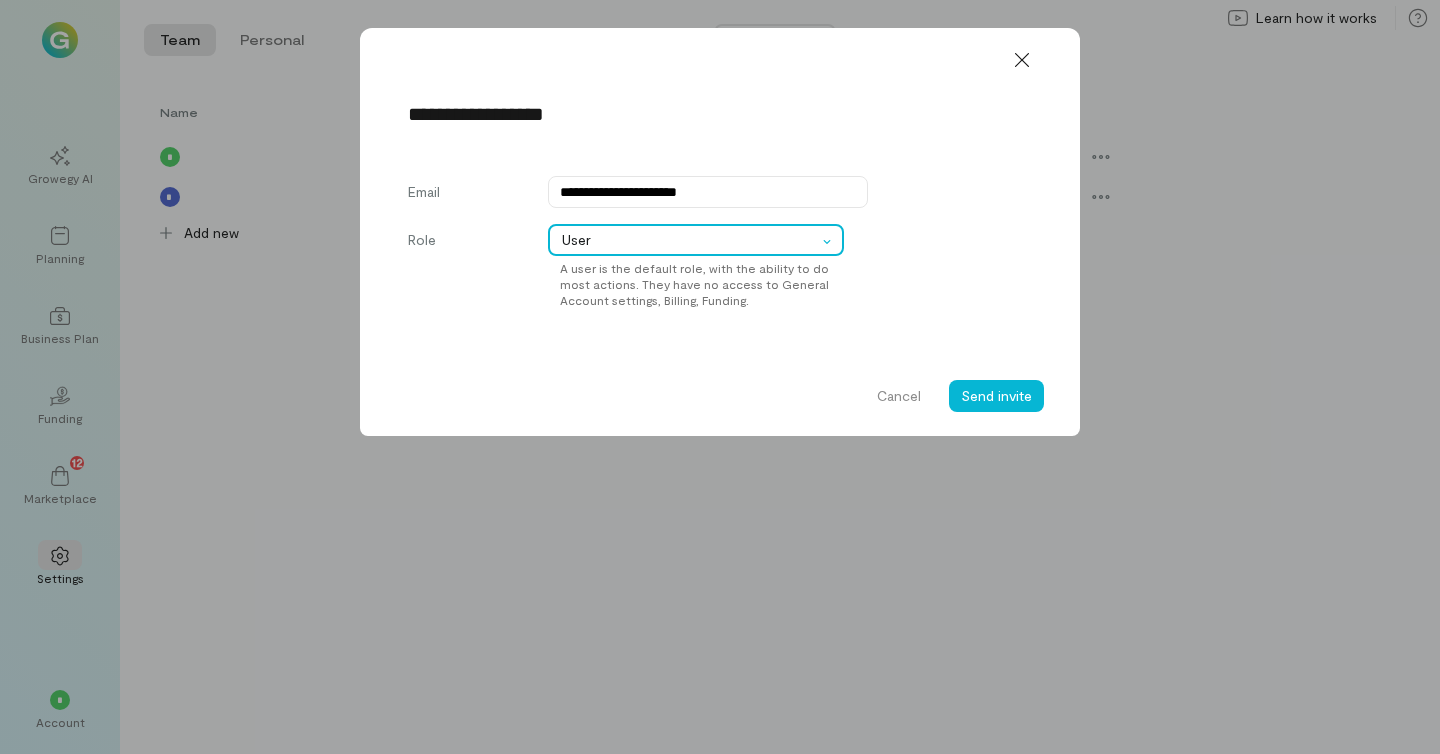 click on "User" at bounding box center [689, 240] 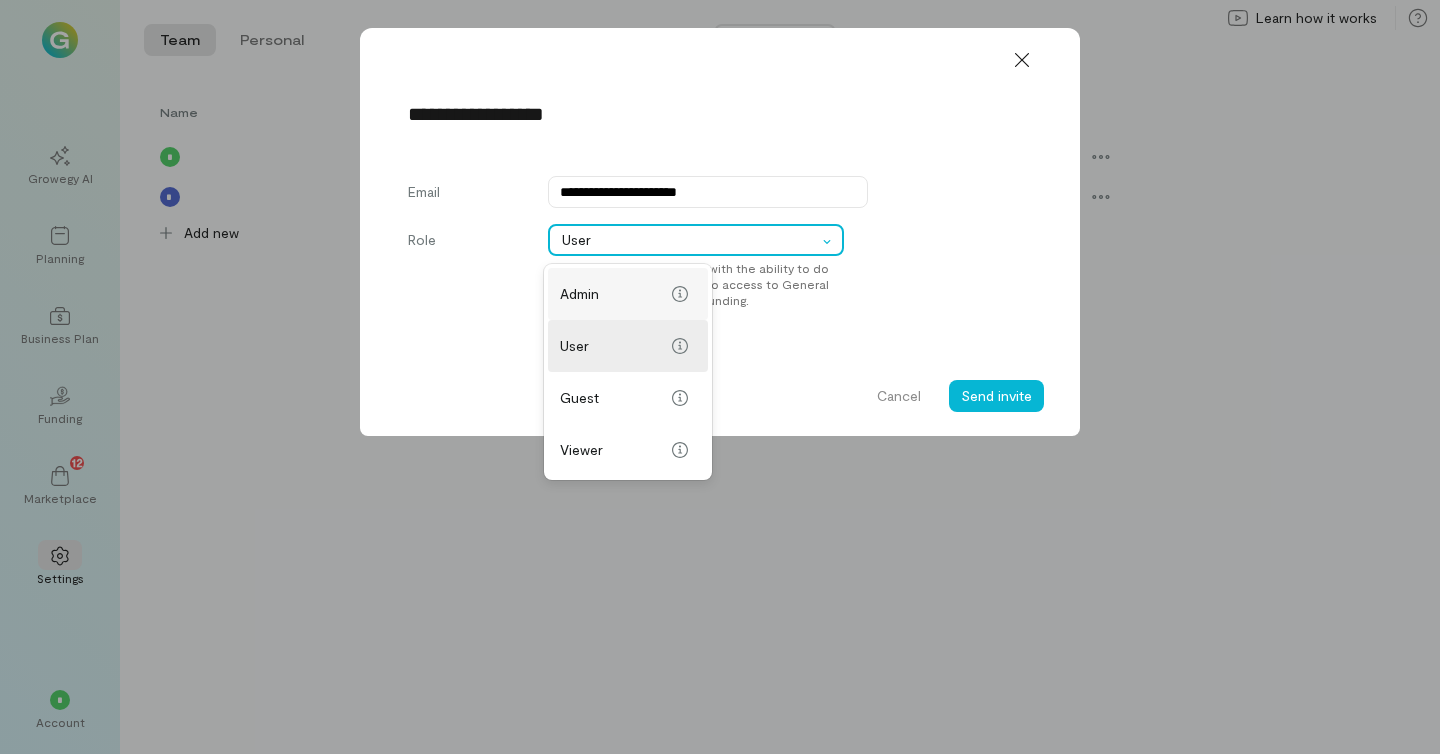 click on "Admin" at bounding box center (612, 294) 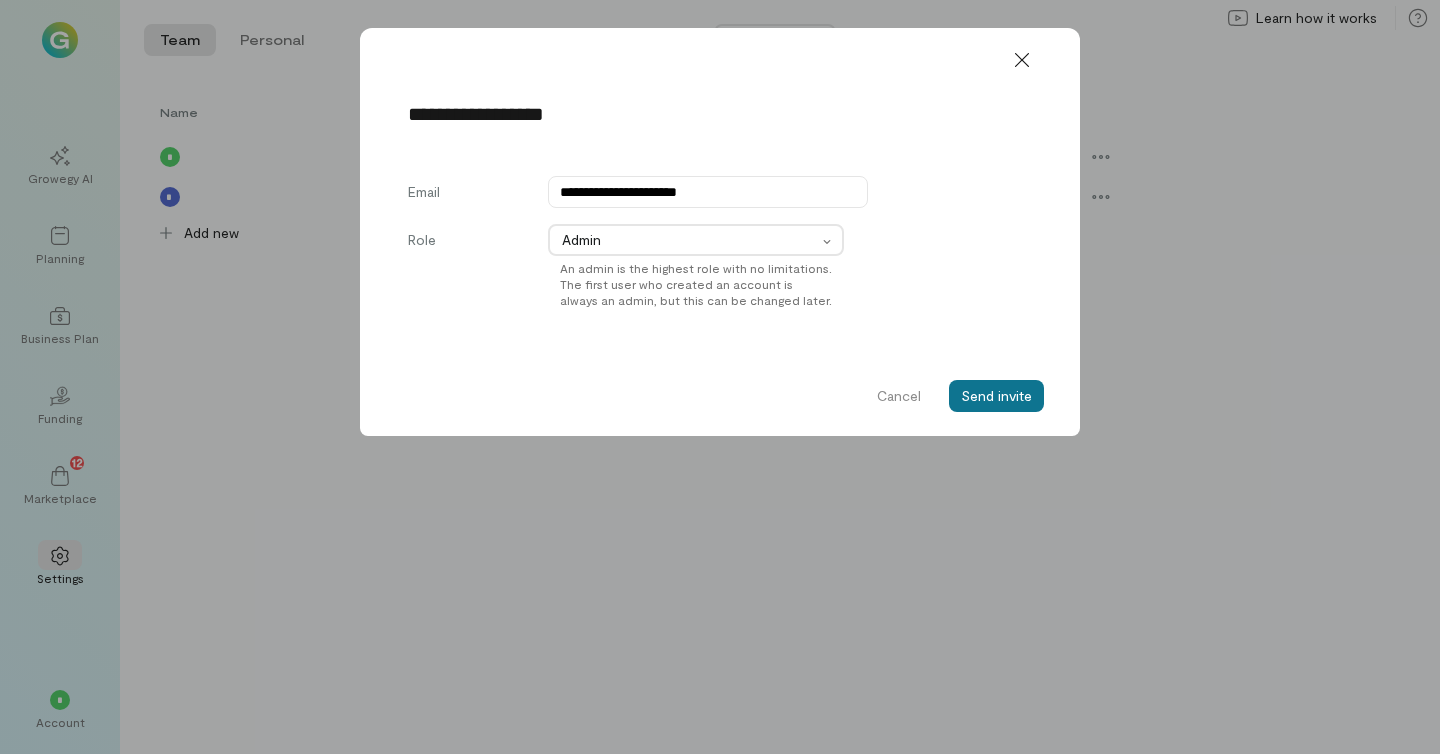 click on "Send invite" at bounding box center (996, 396) 